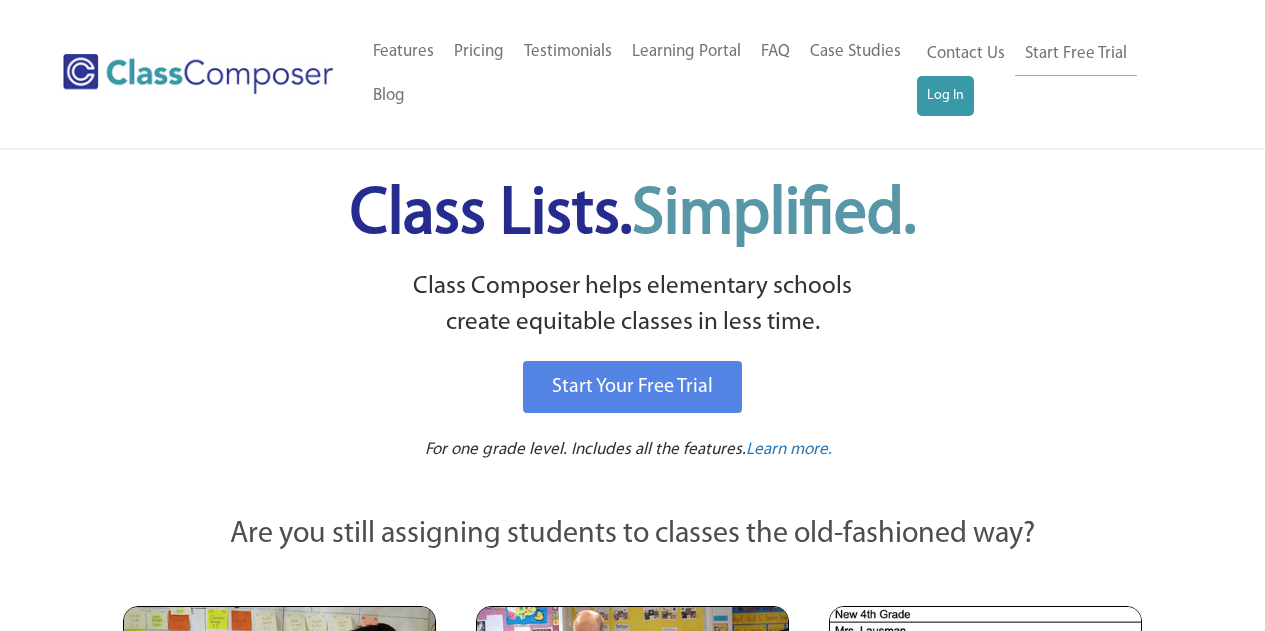 scroll, scrollTop: 0, scrollLeft: 0, axis: both 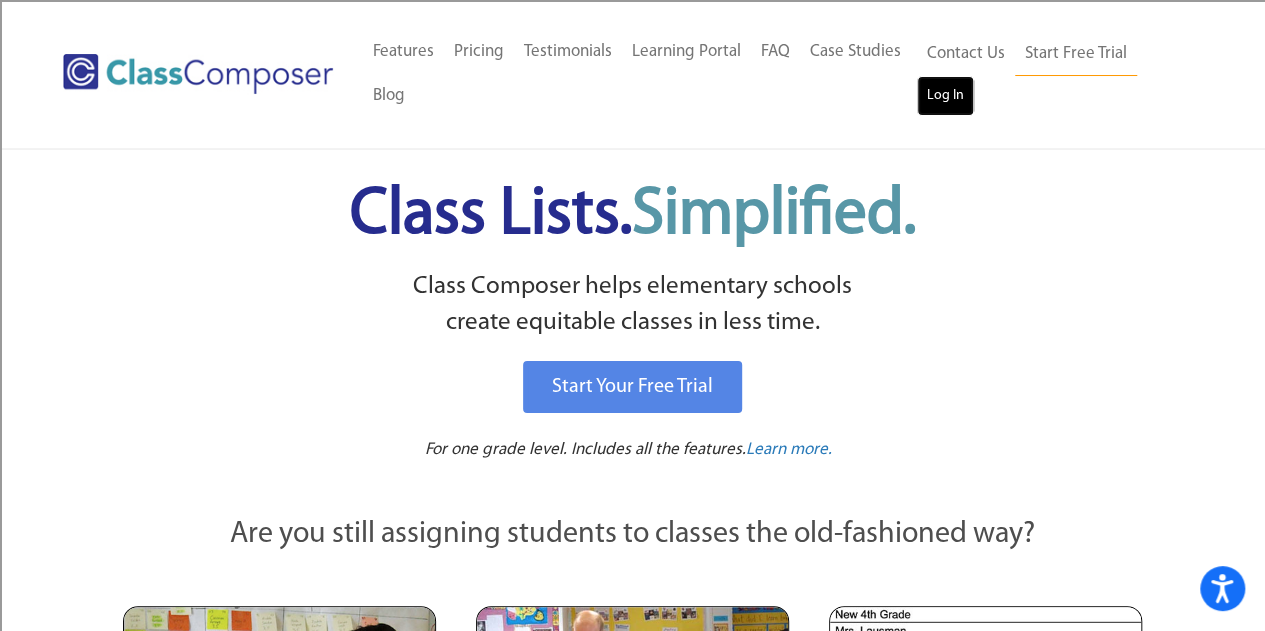 click on "Log In" at bounding box center (945, 96) 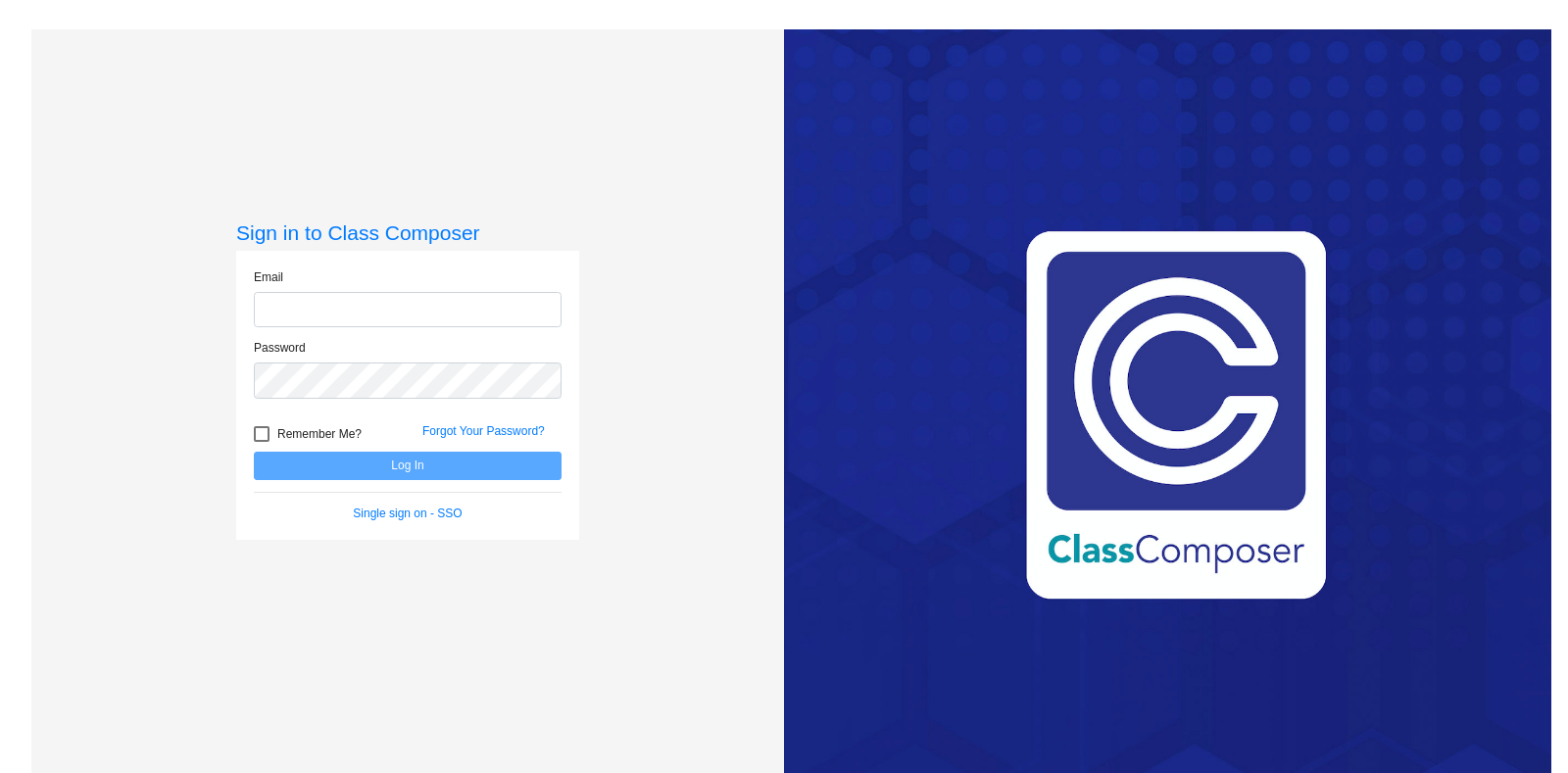 scroll, scrollTop: 0, scrollLeft: 0, axis: both 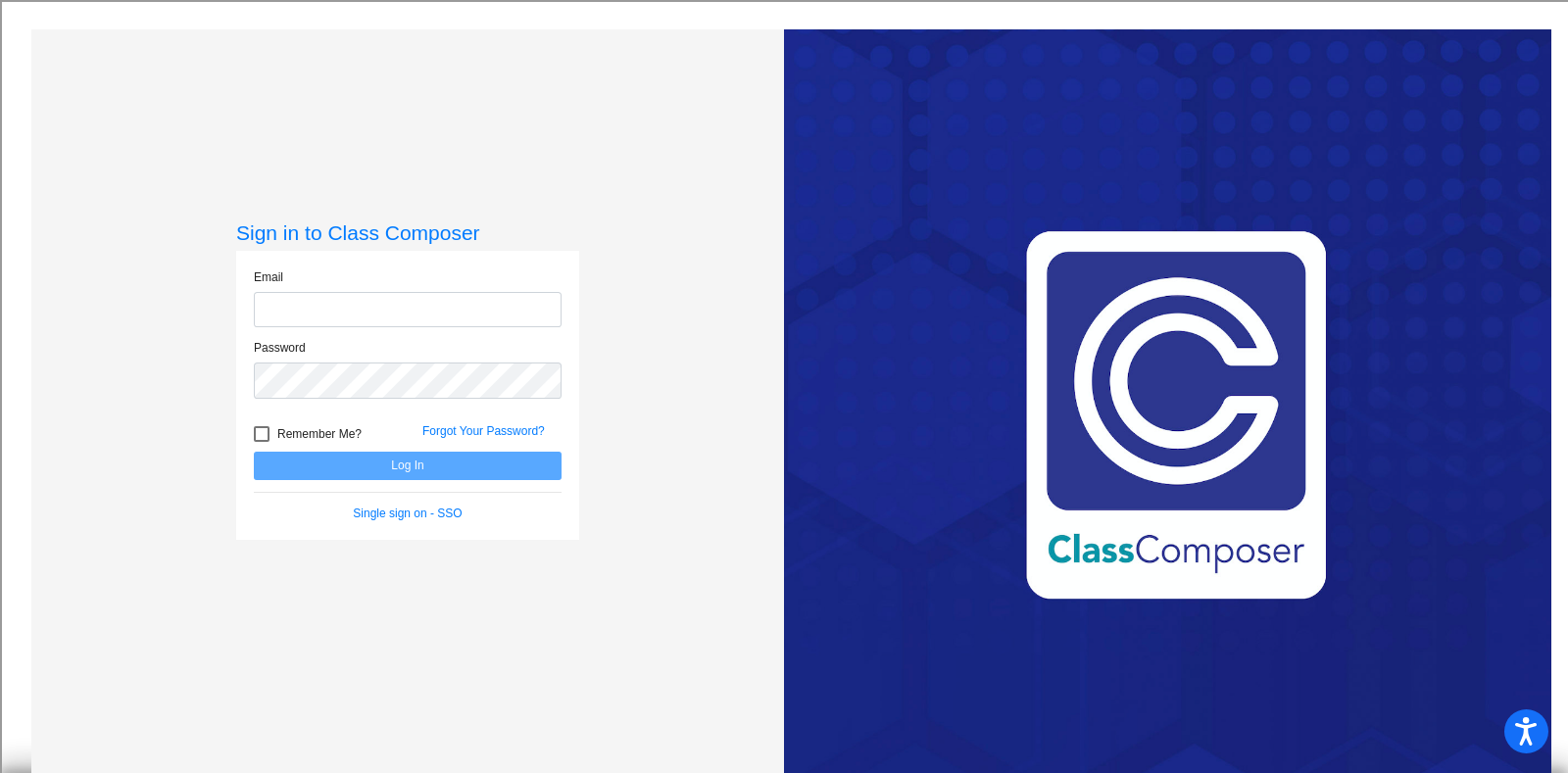 type on "[EMAIL]" 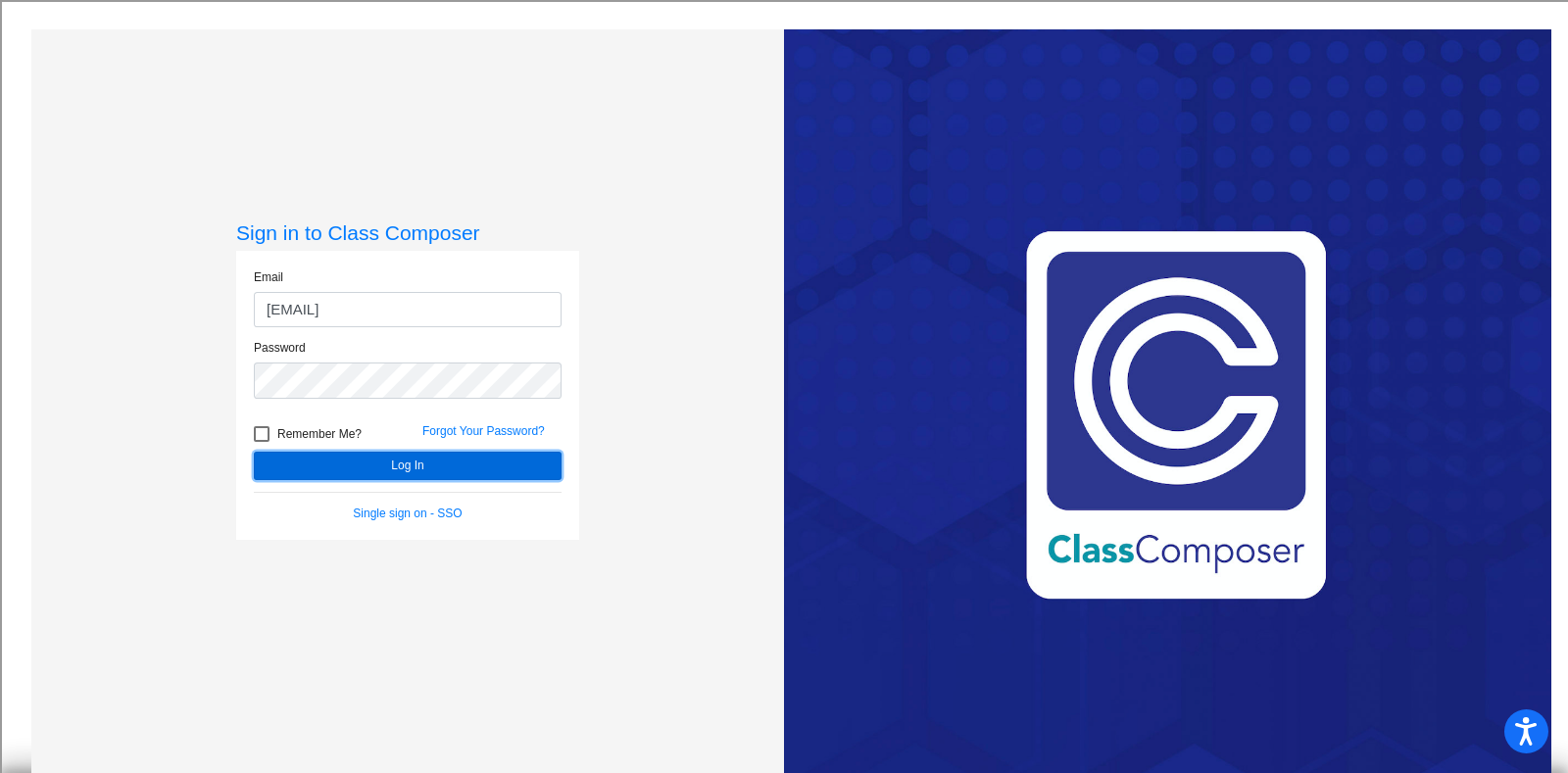 click on "Log In" 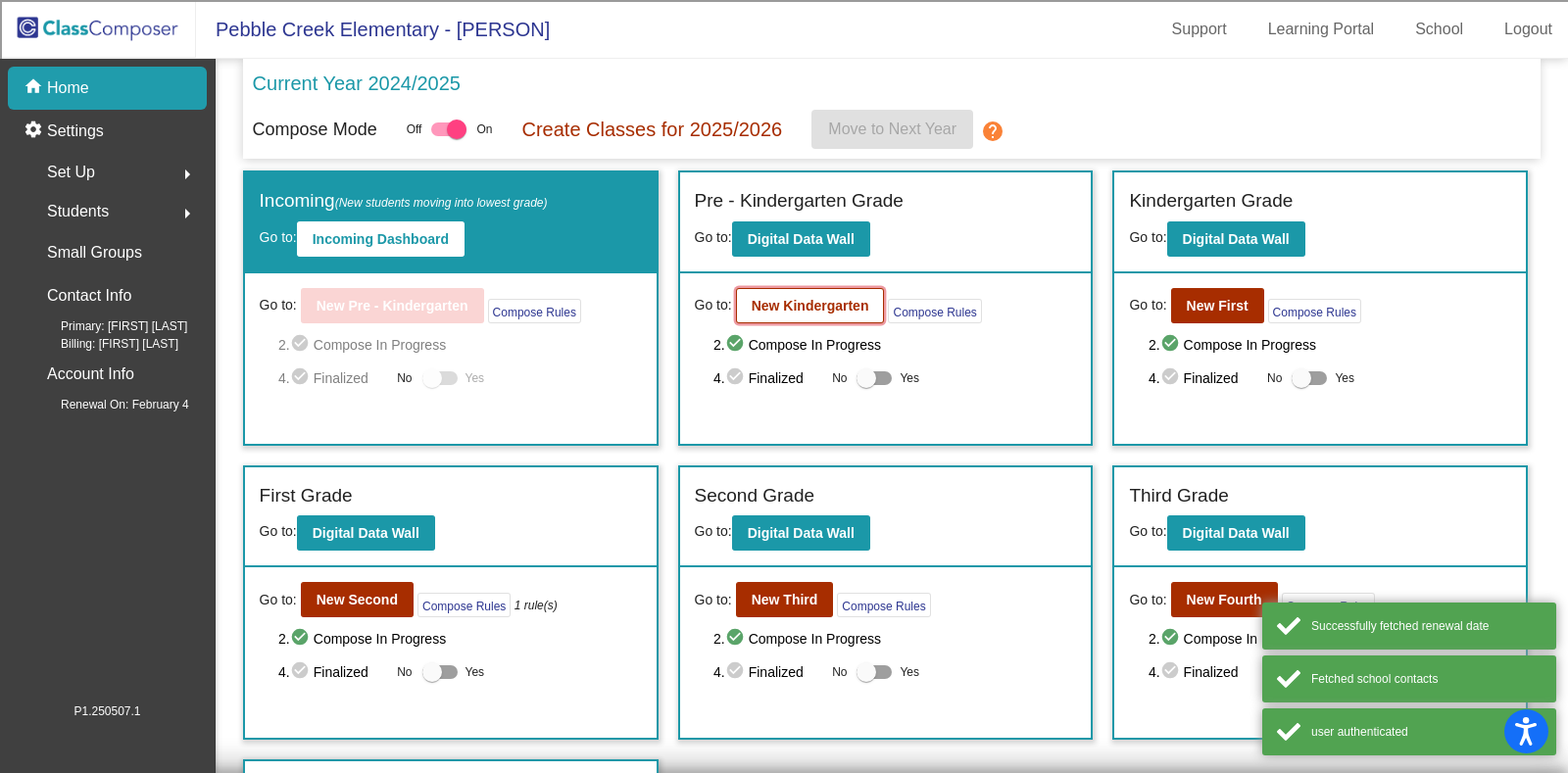 click on "New Kindergarten" 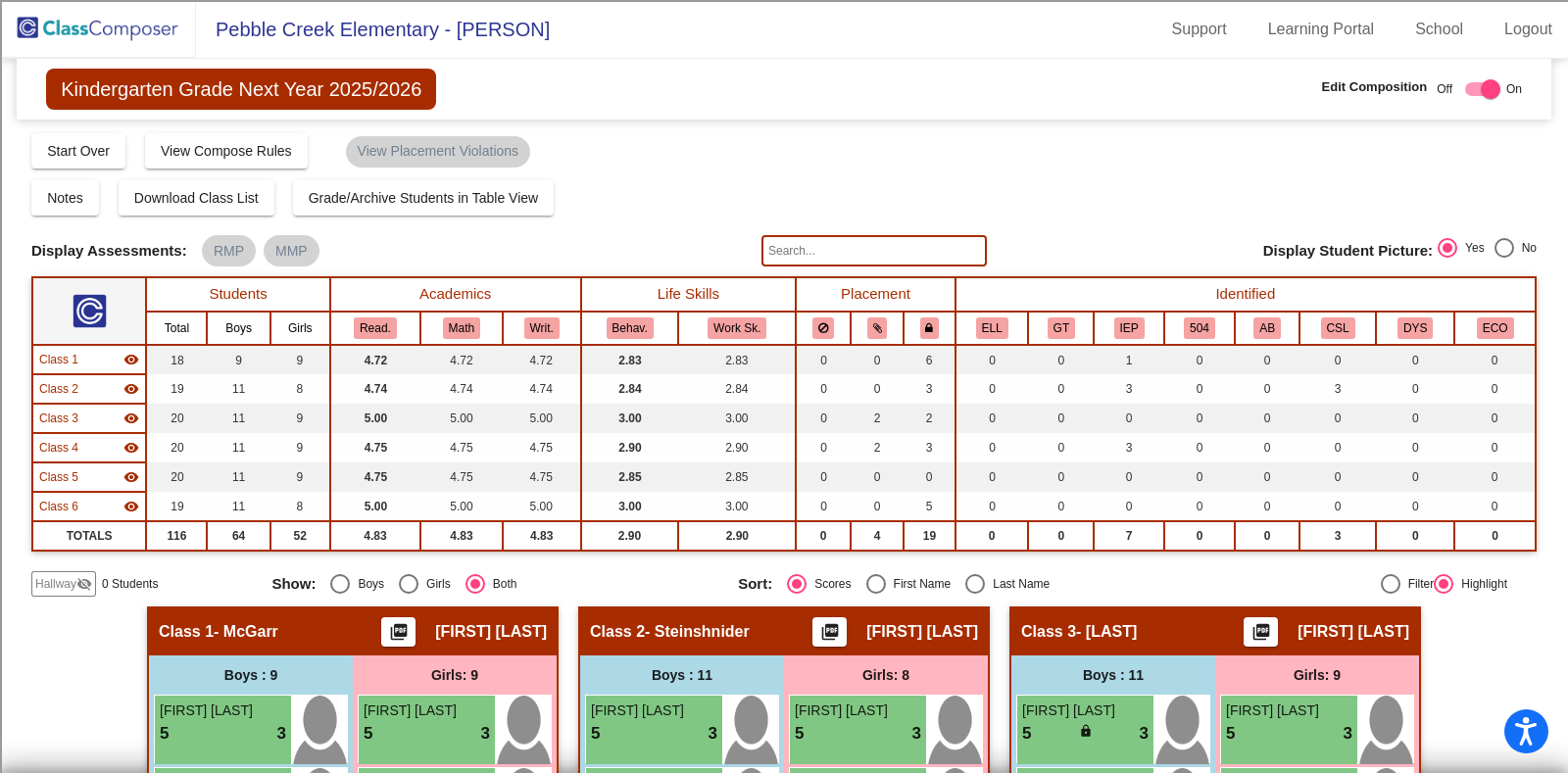 click 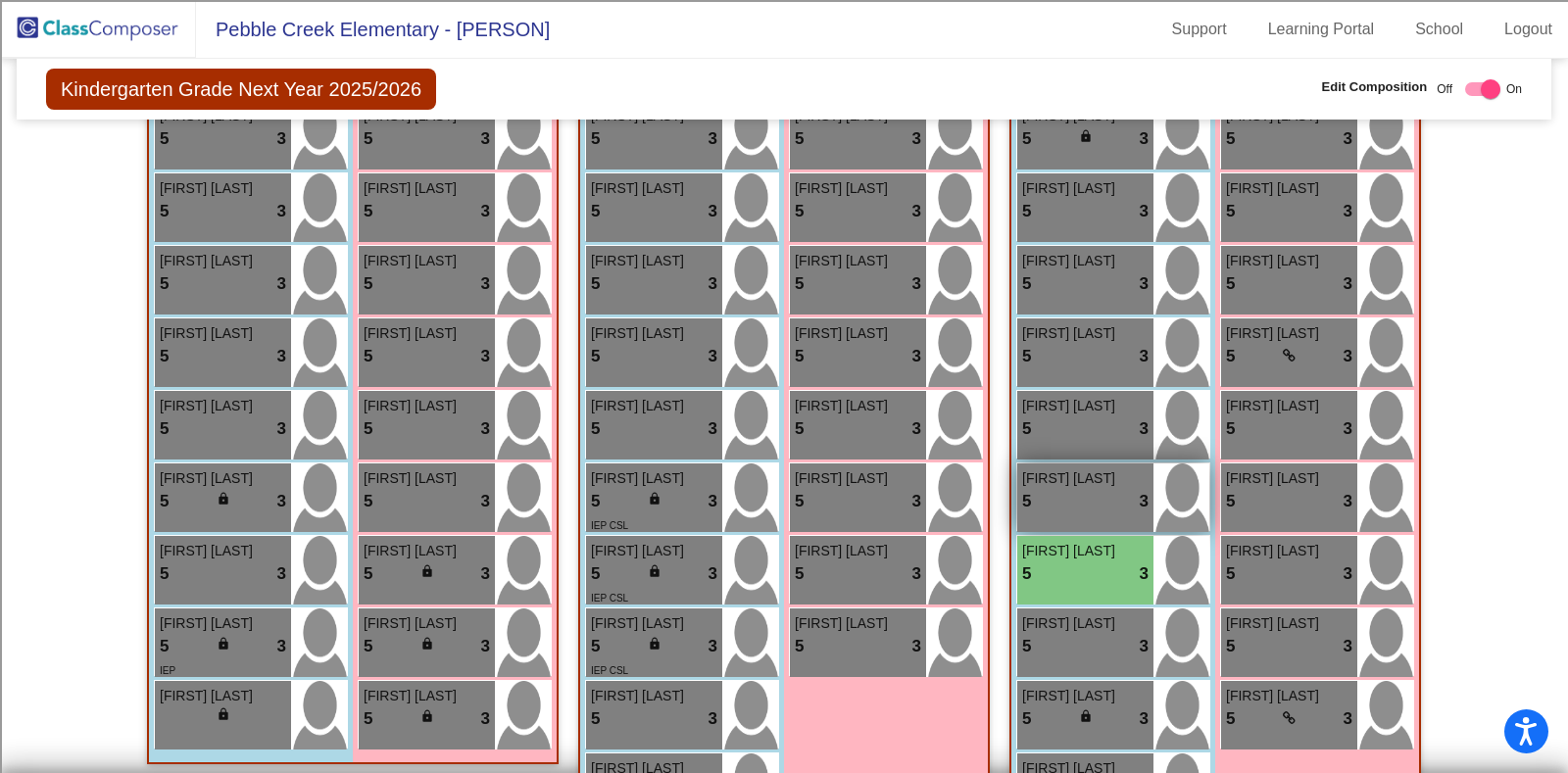 scroll, scrollTop: 735, scrollLeft: 0, axis: vertical 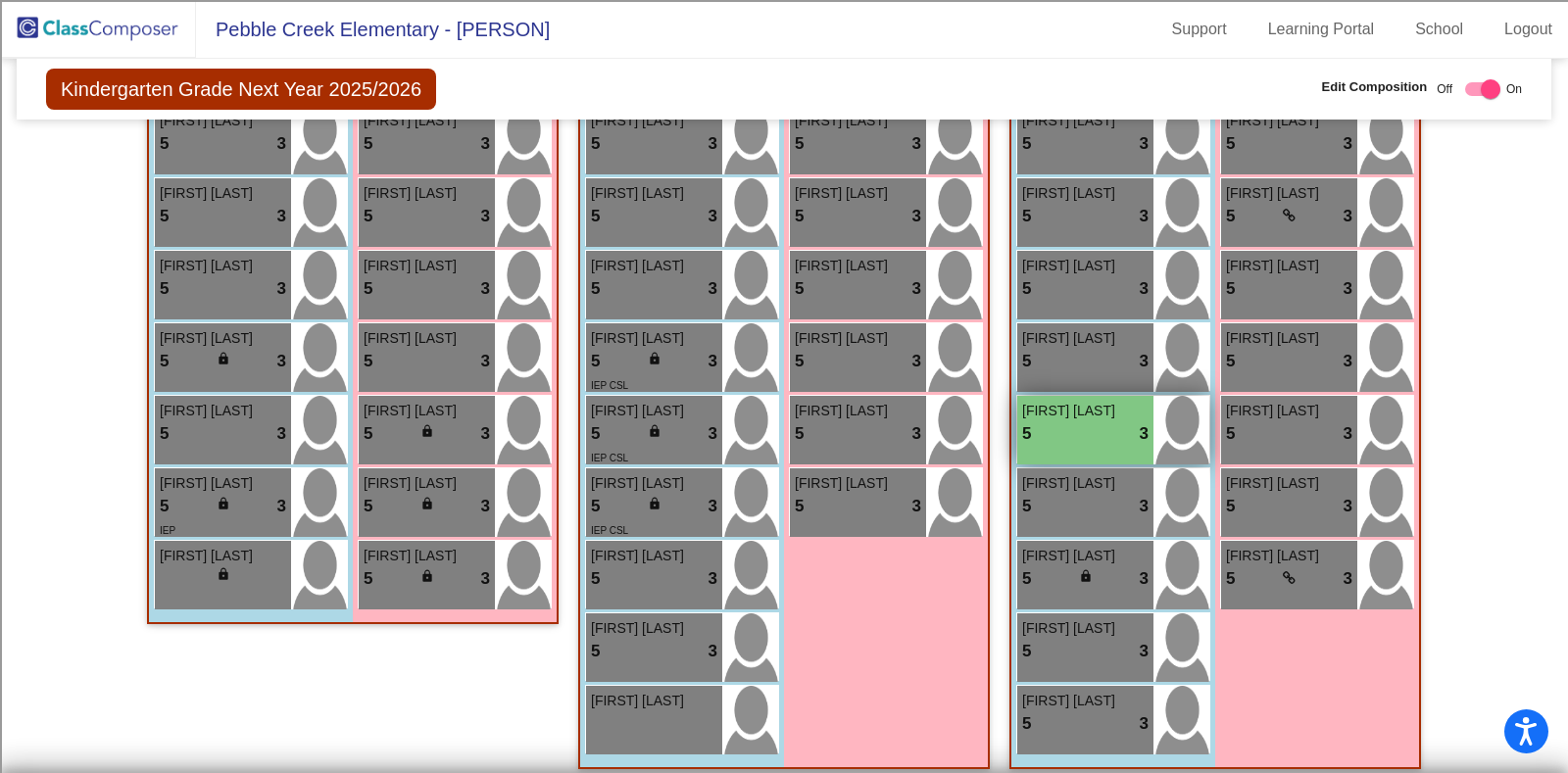 type on "nolan" 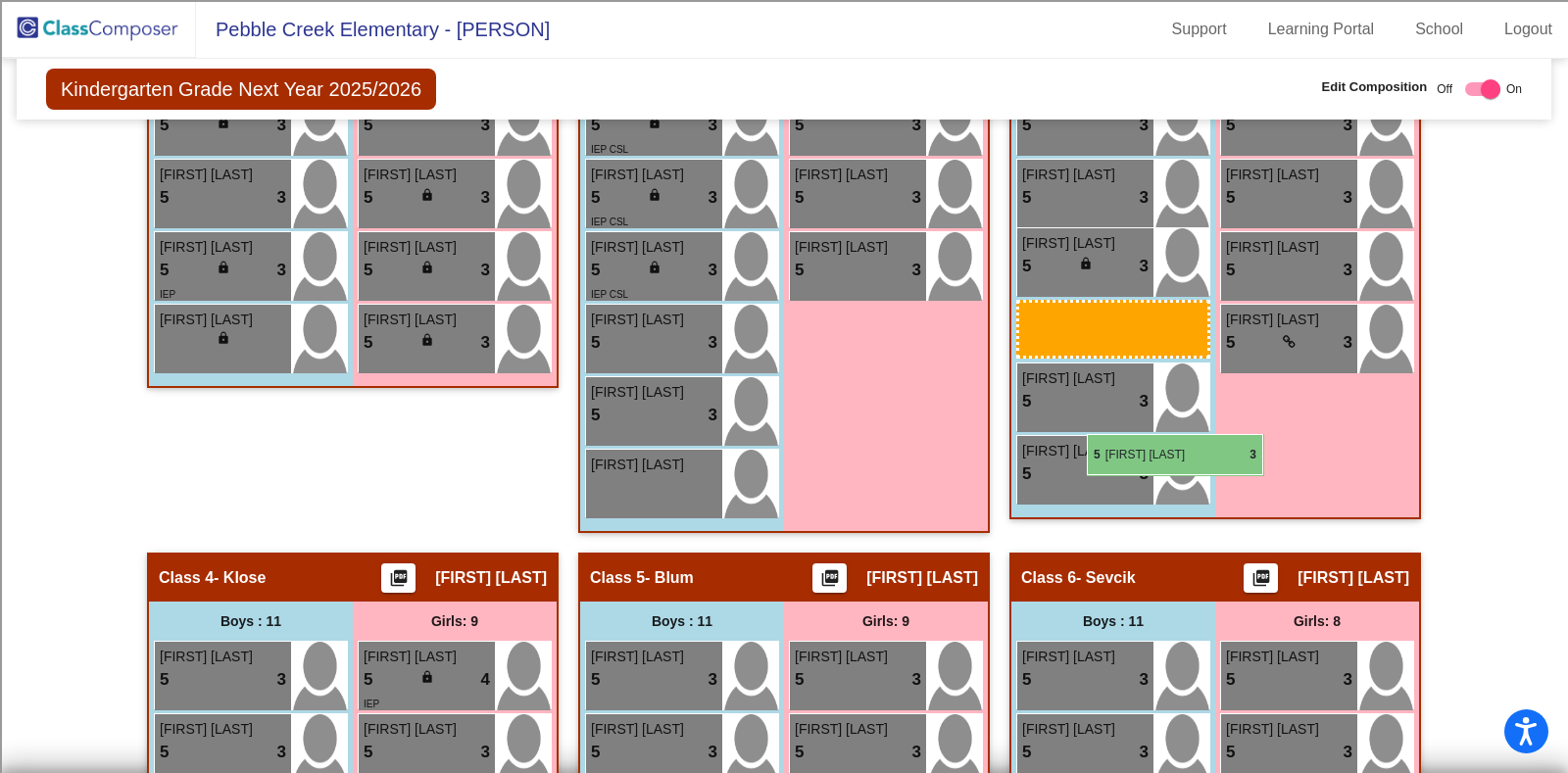 scroll, scrollTop: 979, scrollLeft: 0, axis: vertical 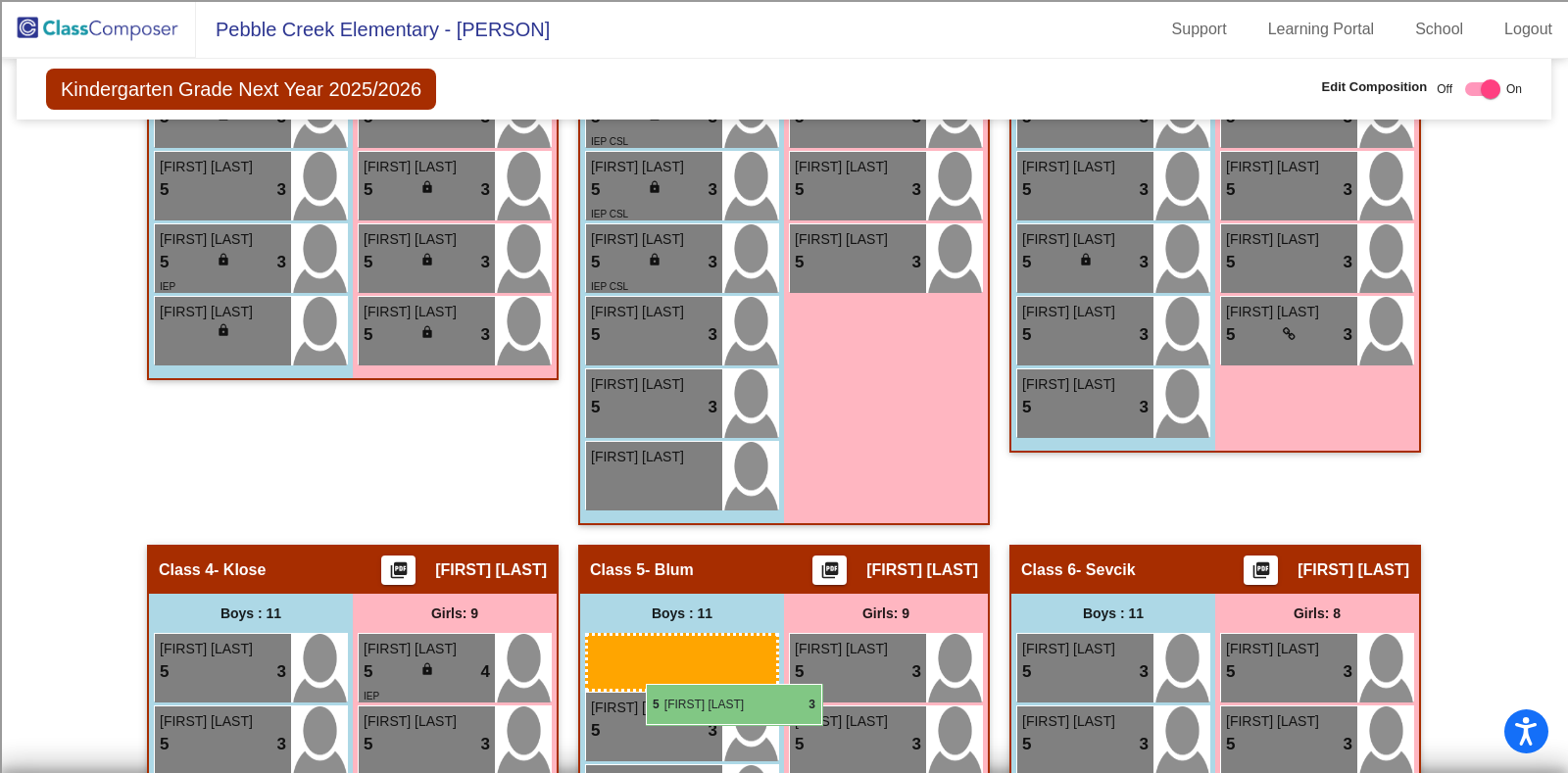 drag, startPoint x: 1087, startPoint y: 428, endPoint x: 646, endPoint y: 684, distance: 509.91862 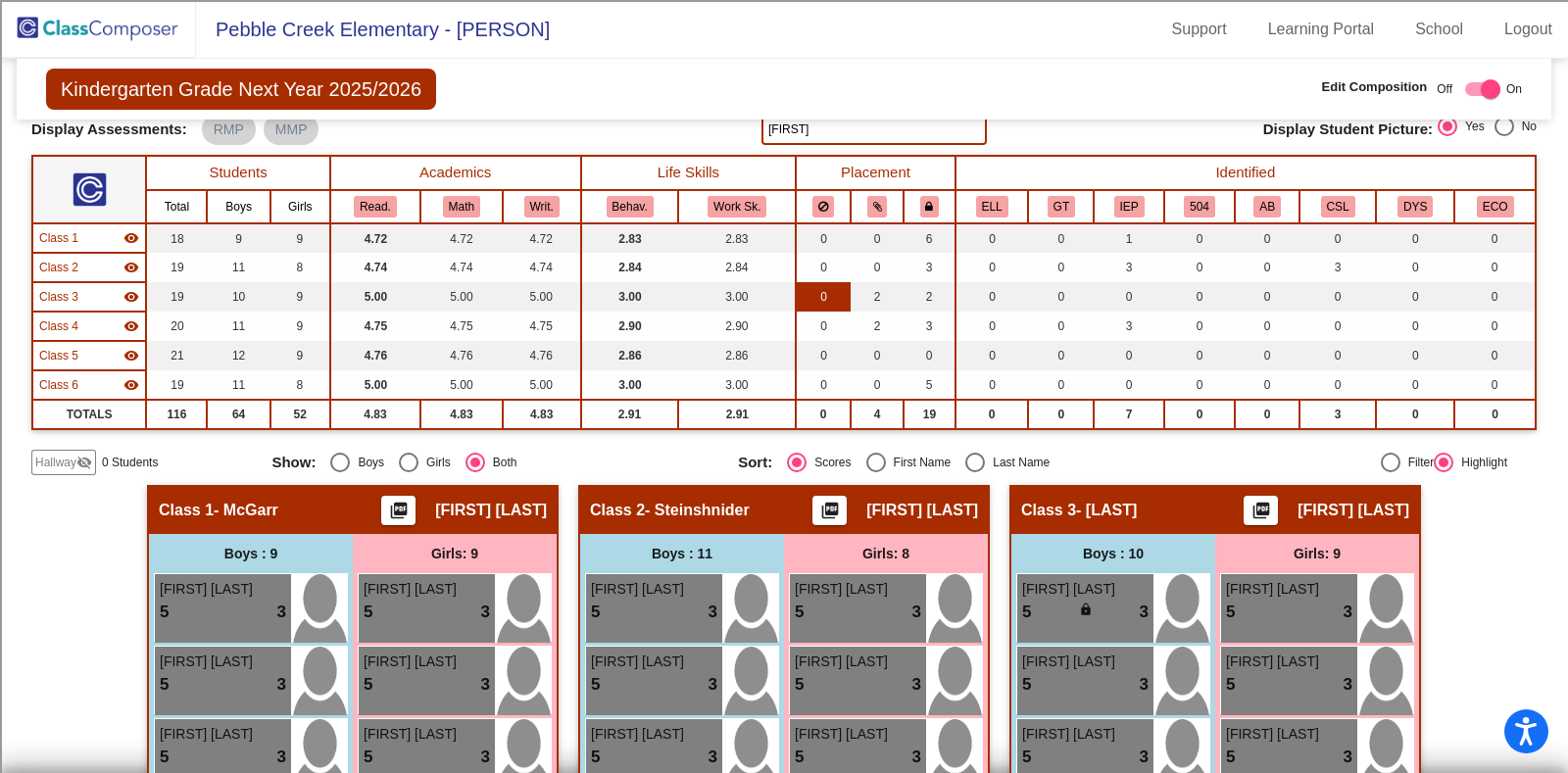 scroll, scrollTop: 0, scrollLeft: 0, axis: both 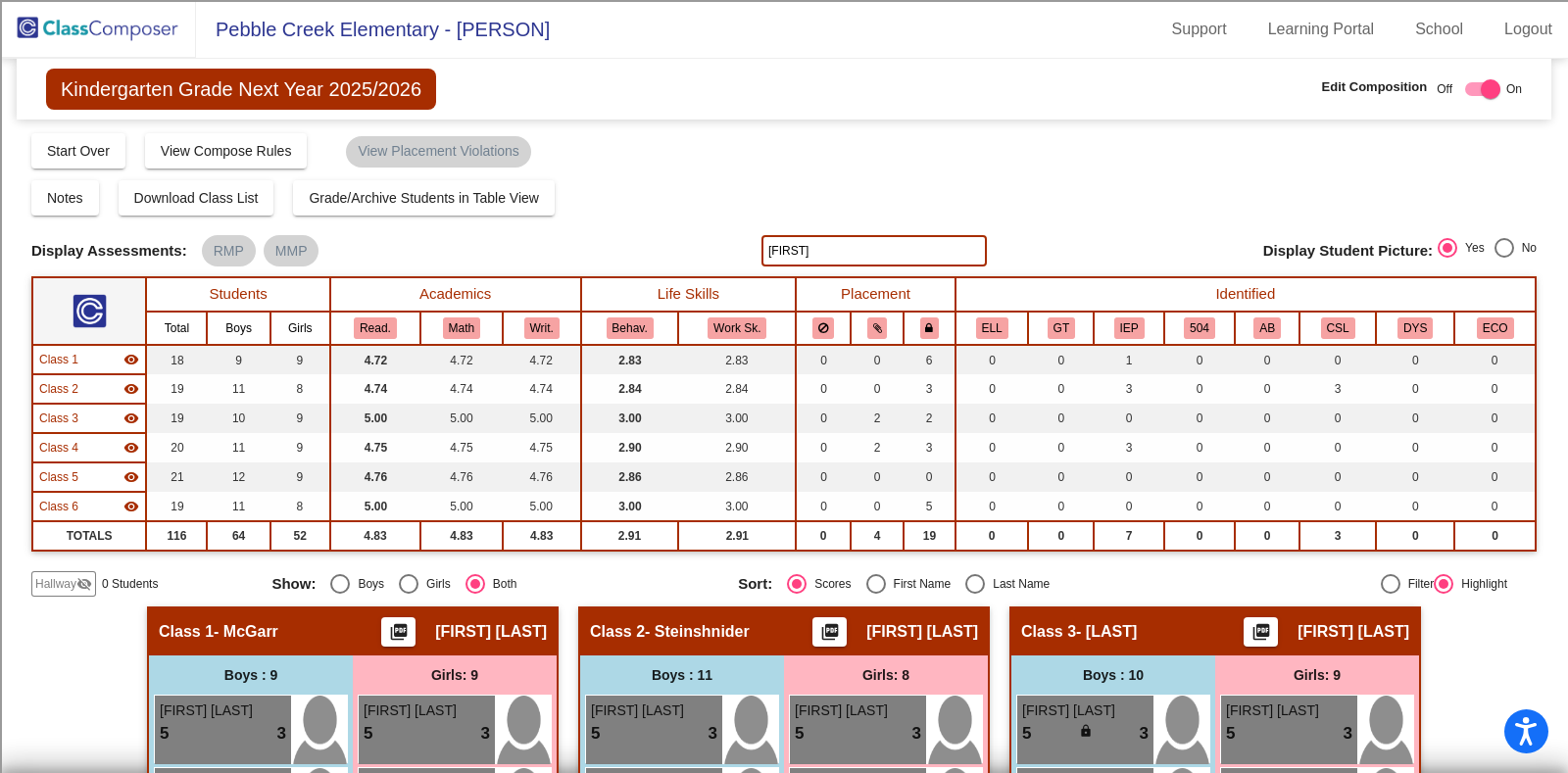 click on "nolan" 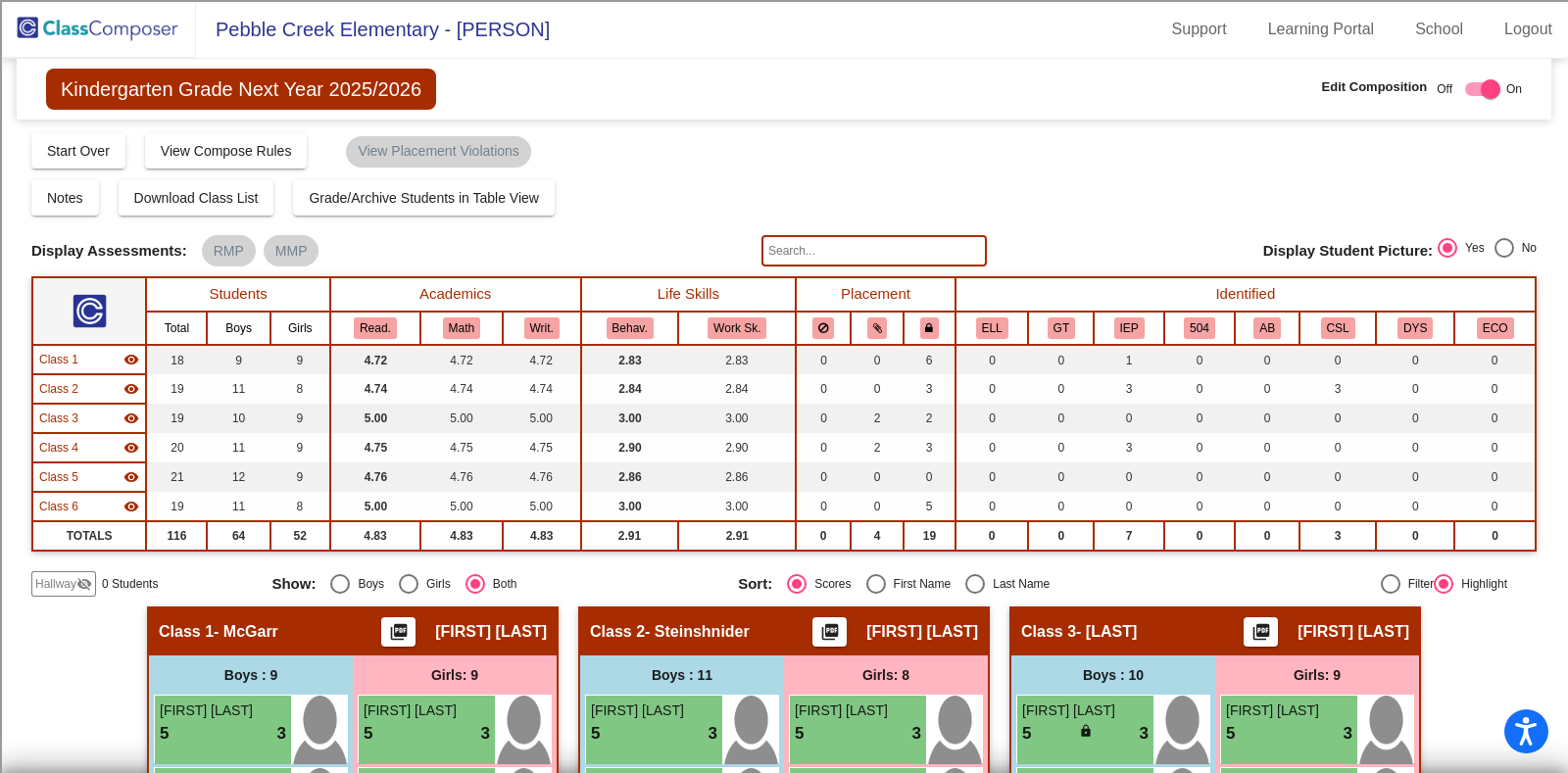 type 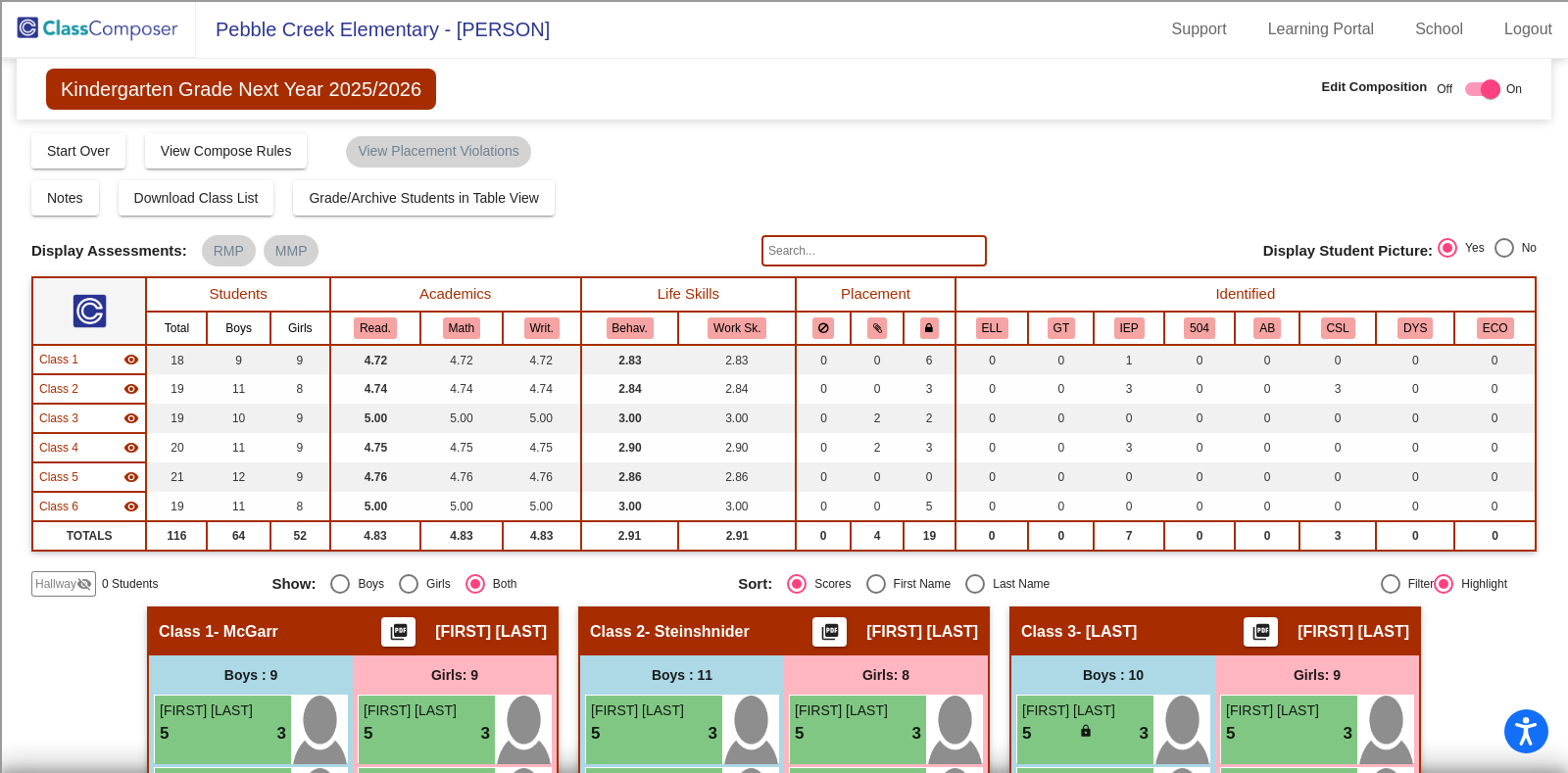 click 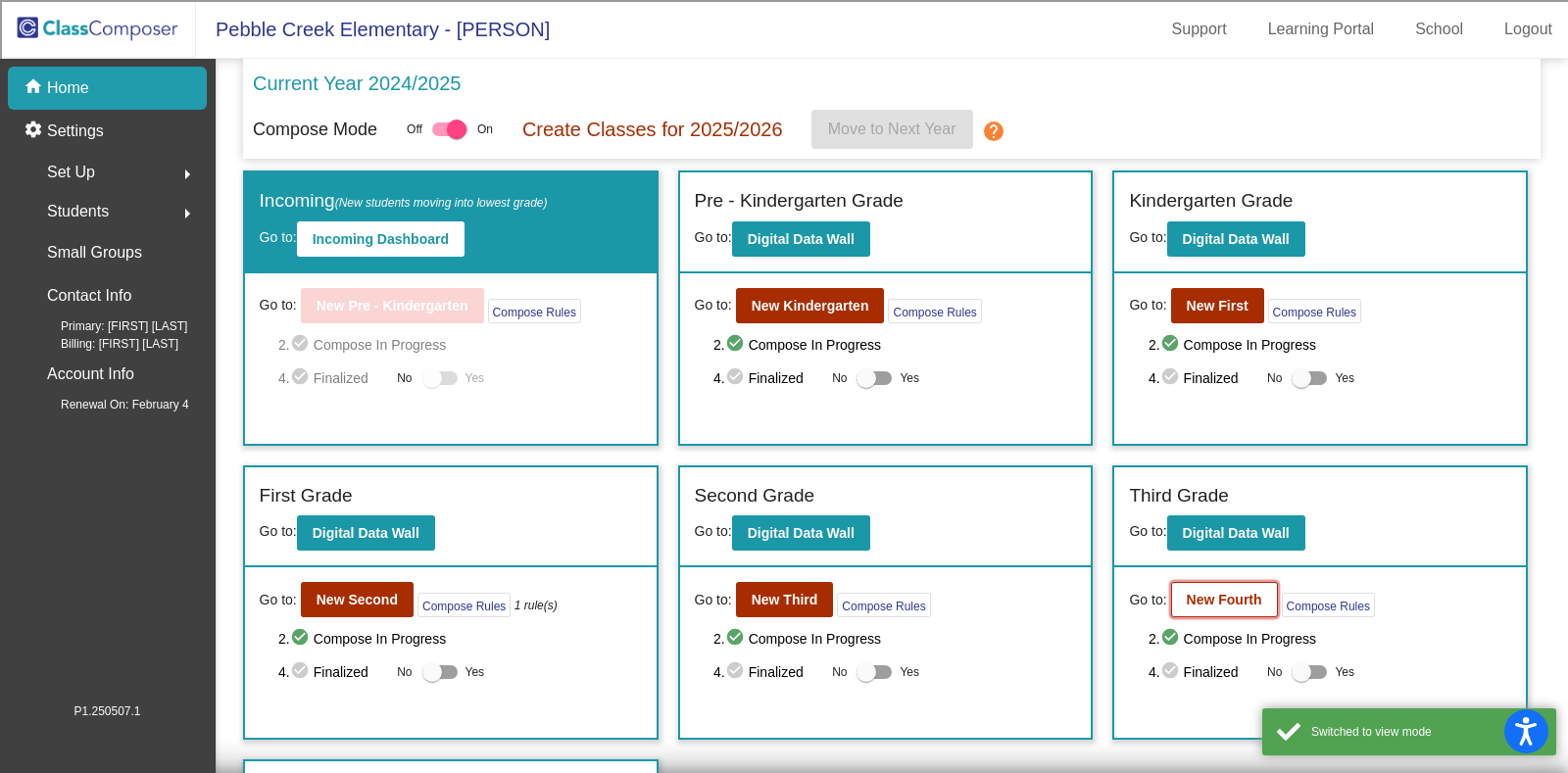 click on "New Fourth" 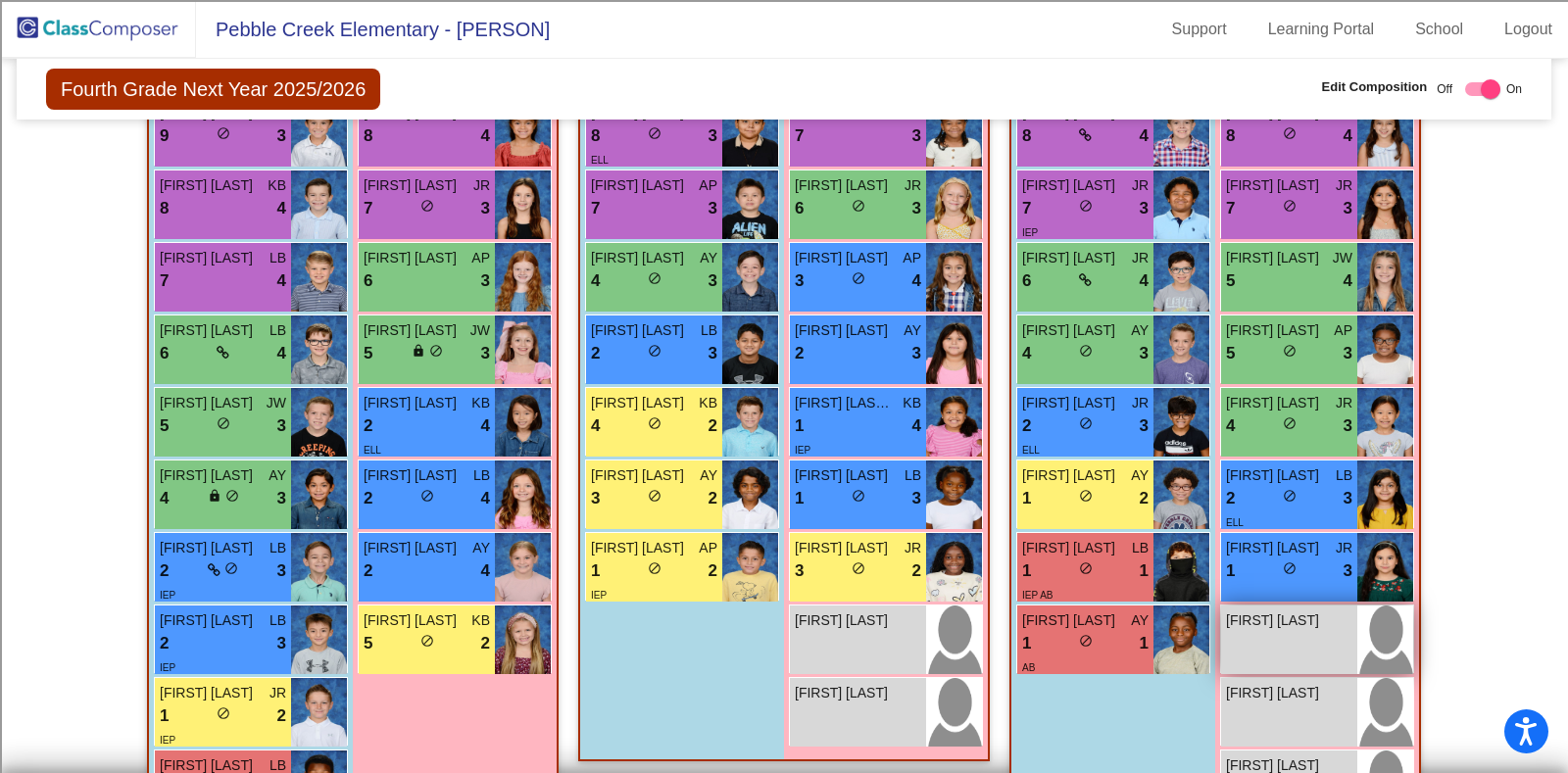 scroll, scrollTop: 1809, scrollLeft: 0, axis: vertical 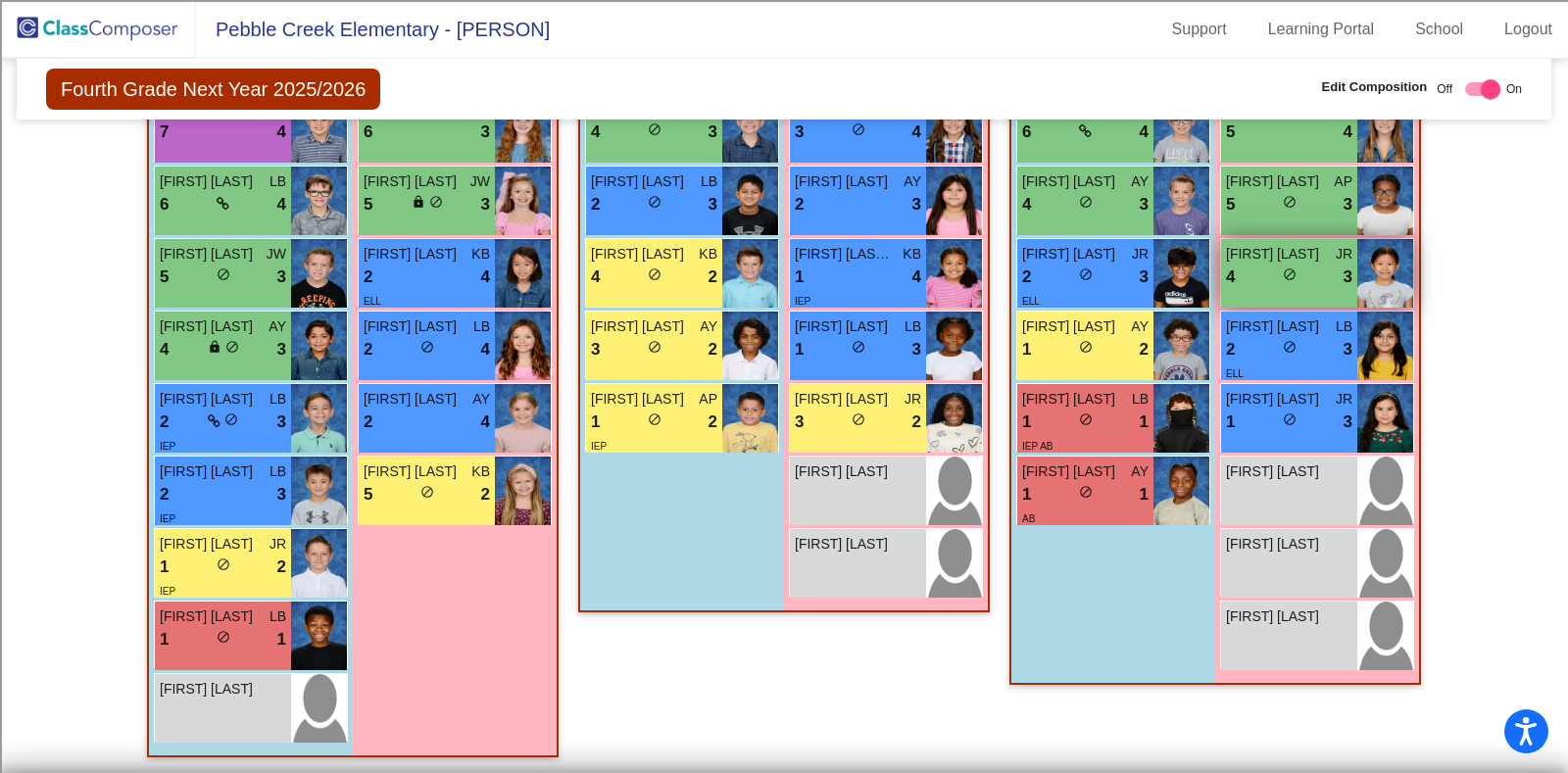 click on "4 lock do_not_disturb_alt 3" at bounding box center (1289, 277) 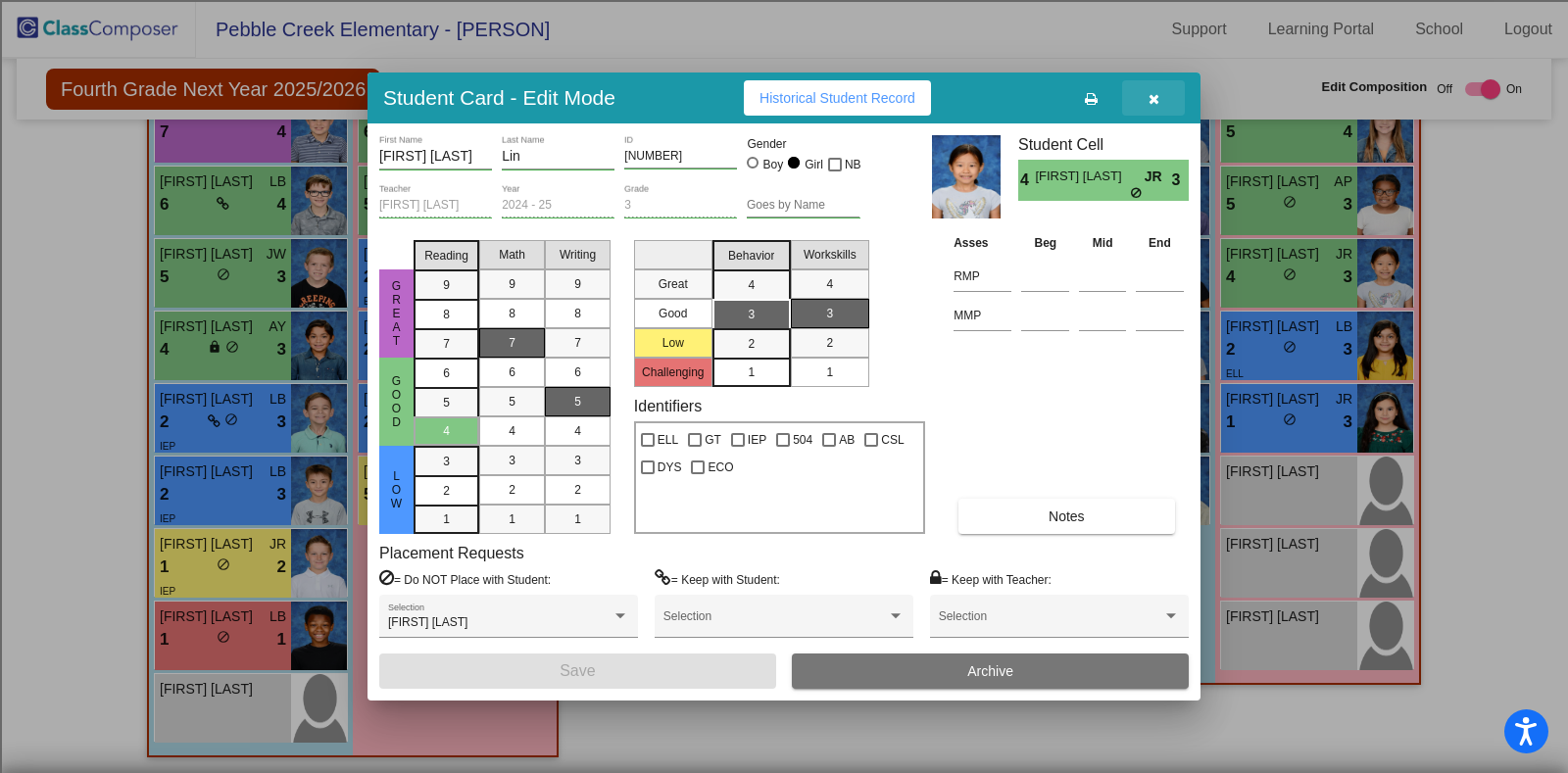 click at bounding box center (1153, 98) 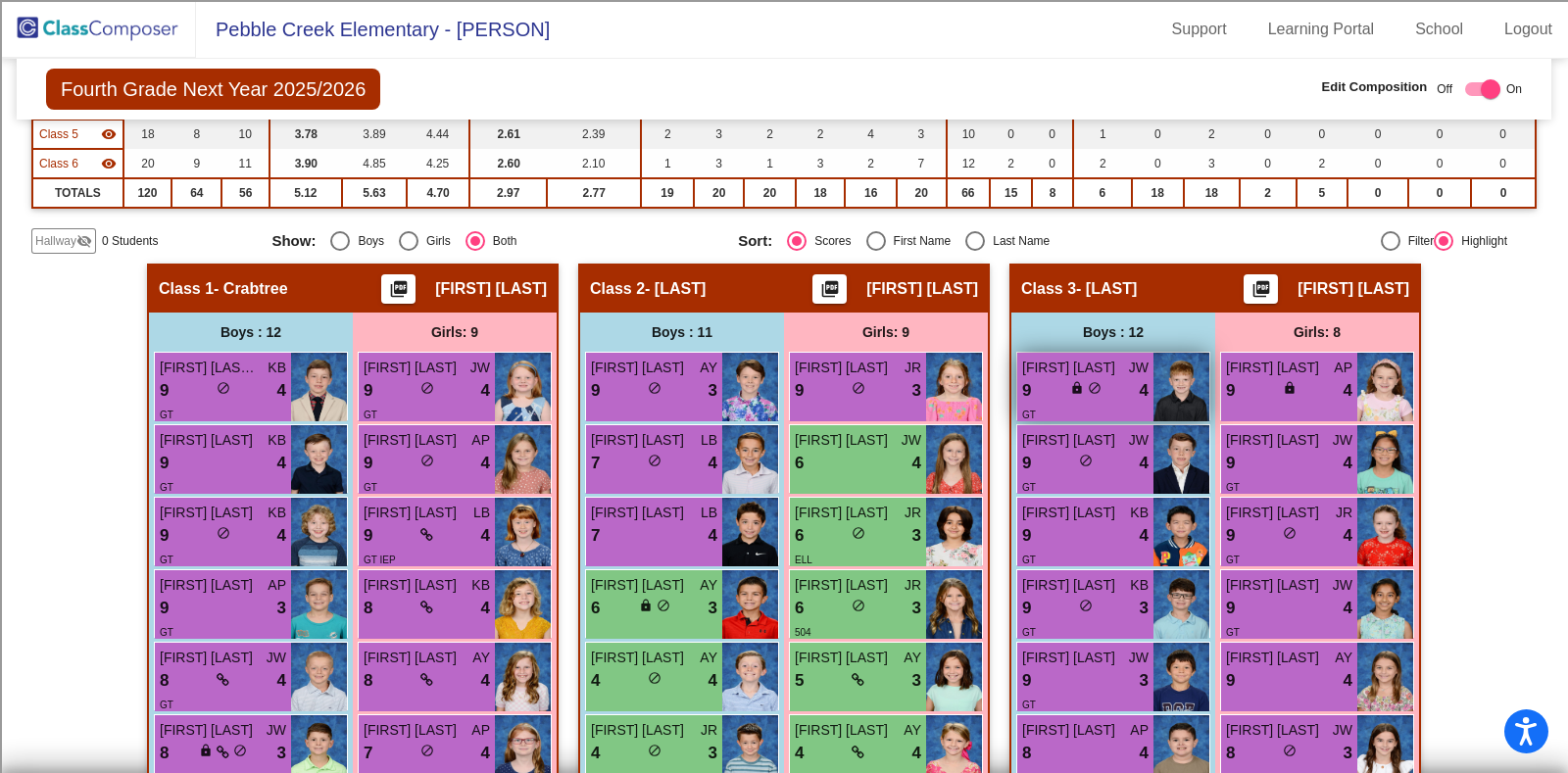 scroll, scrollTop: 339, scrollLeft: 0, axis: vertical 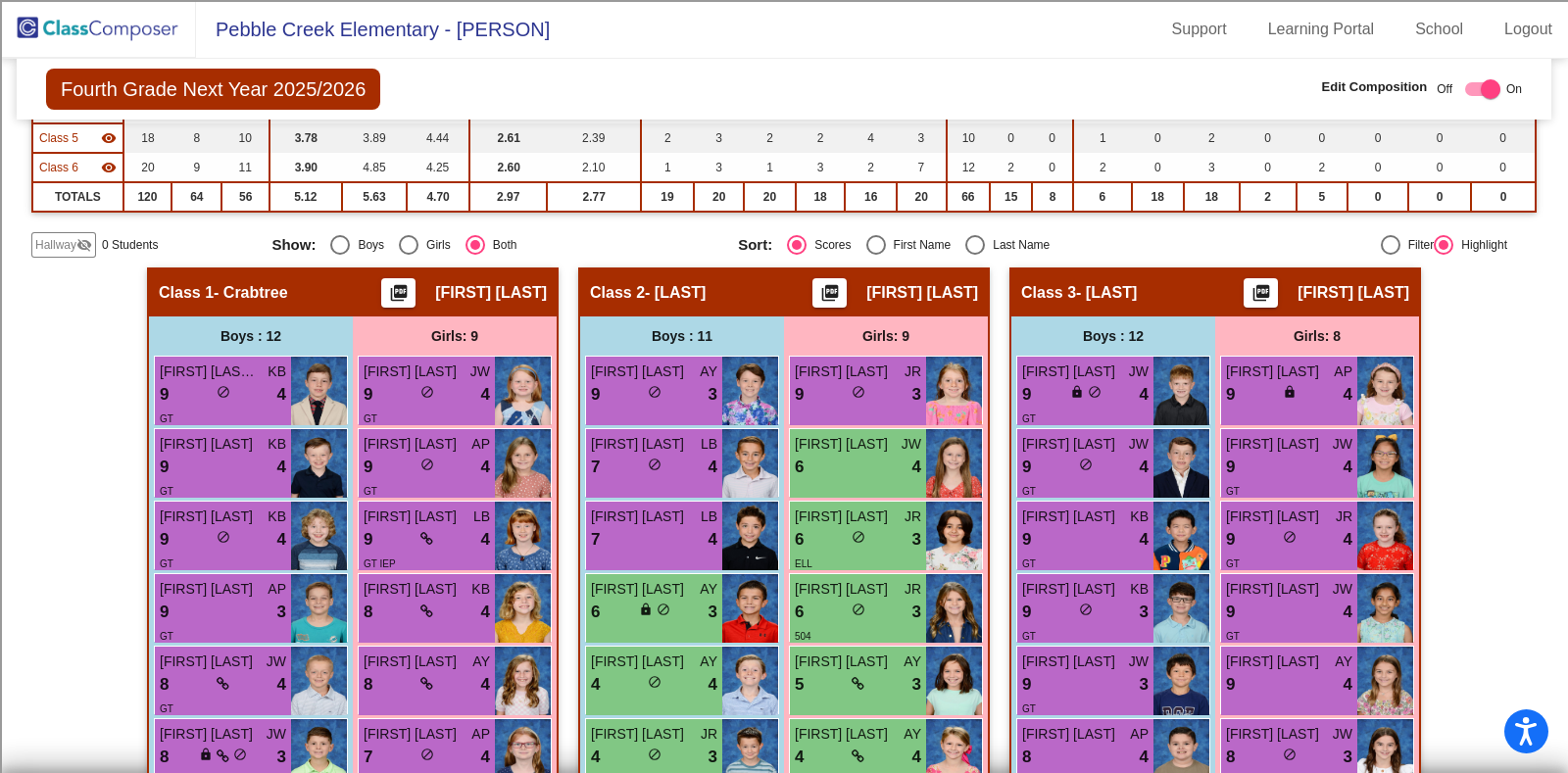 click on "Last Name" at bounding box center (1017, 245) 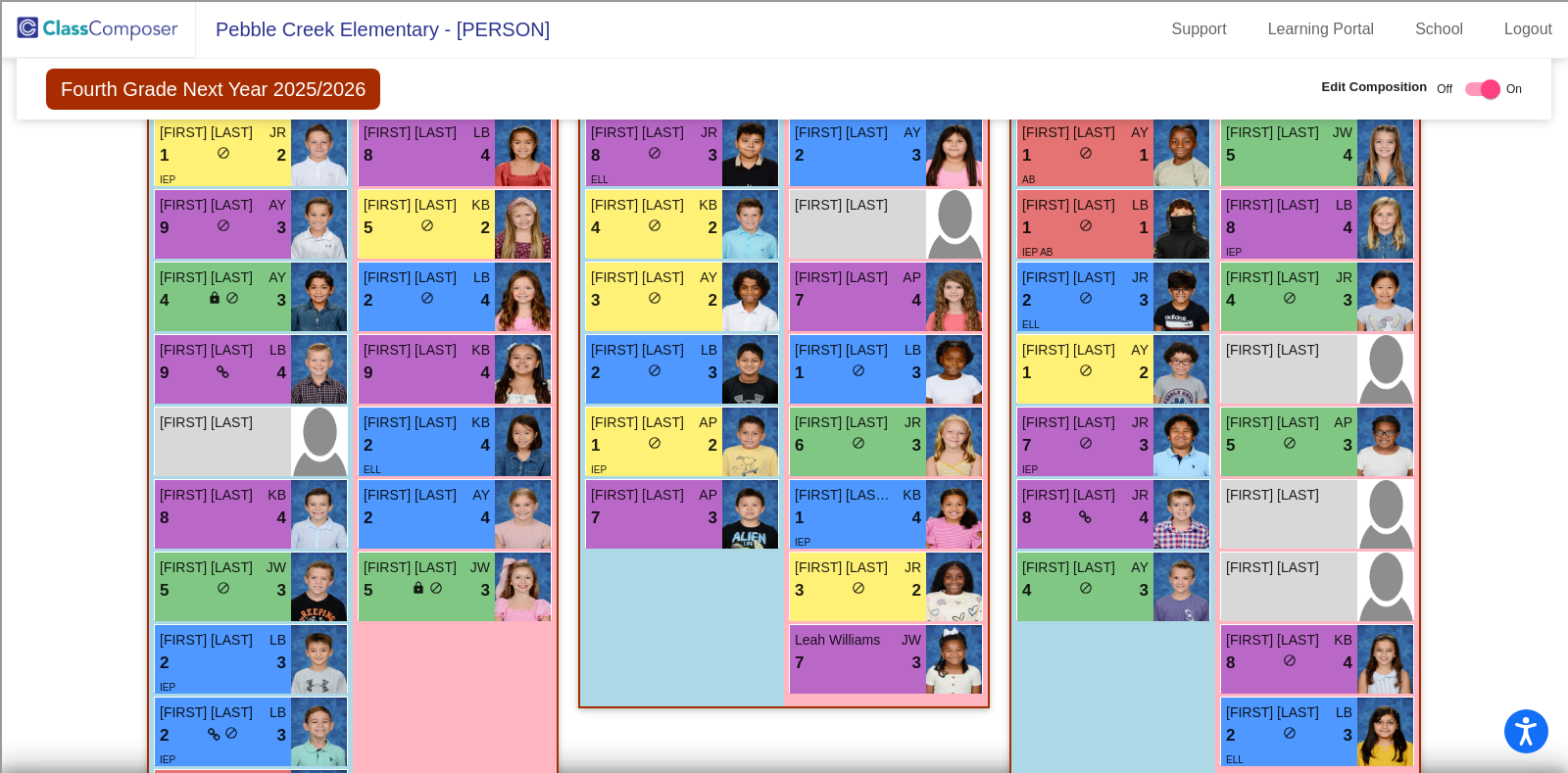 scroll, scrollTop: 1564, scrollLeft: 0, axis: vertical 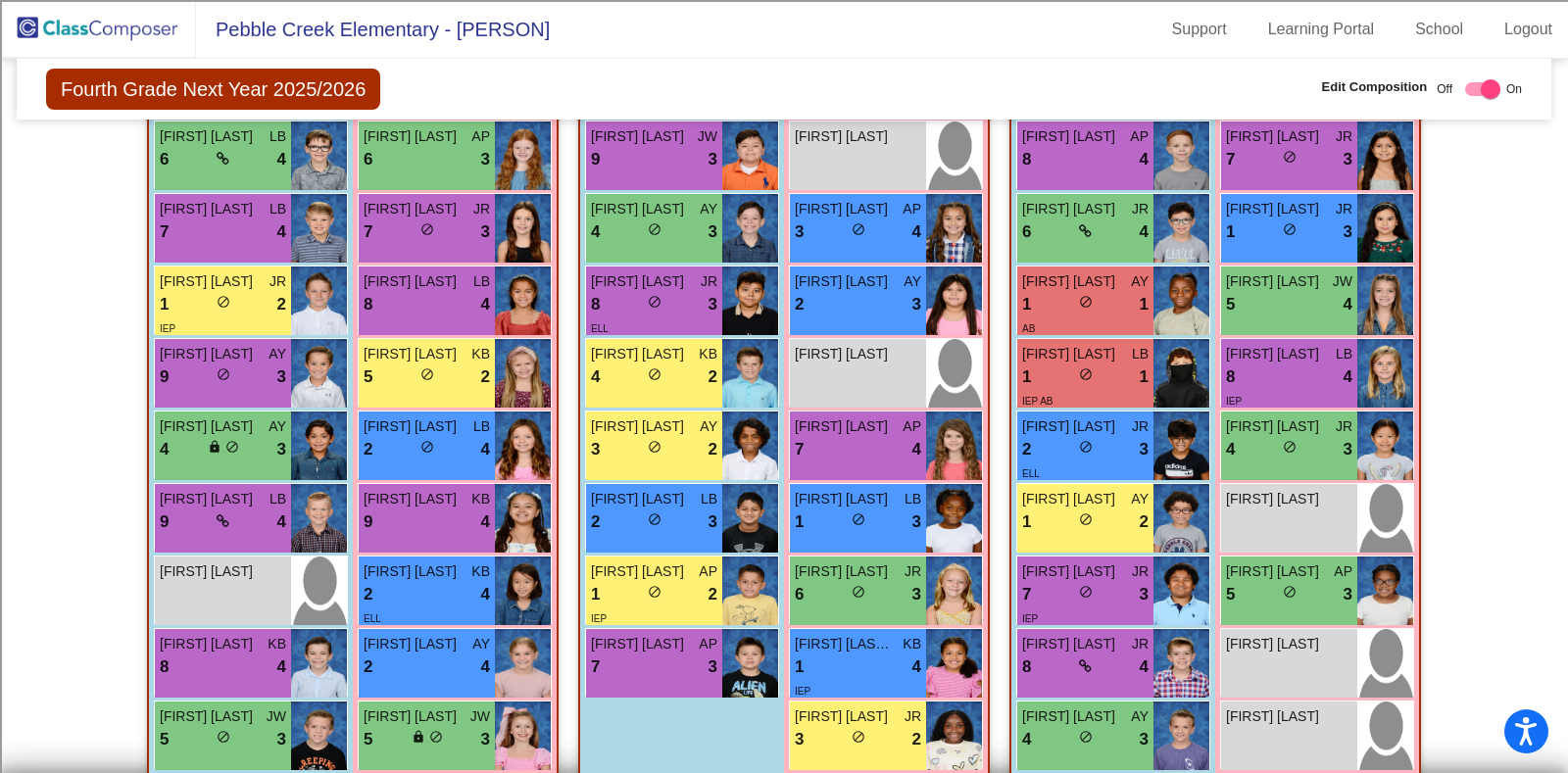 click 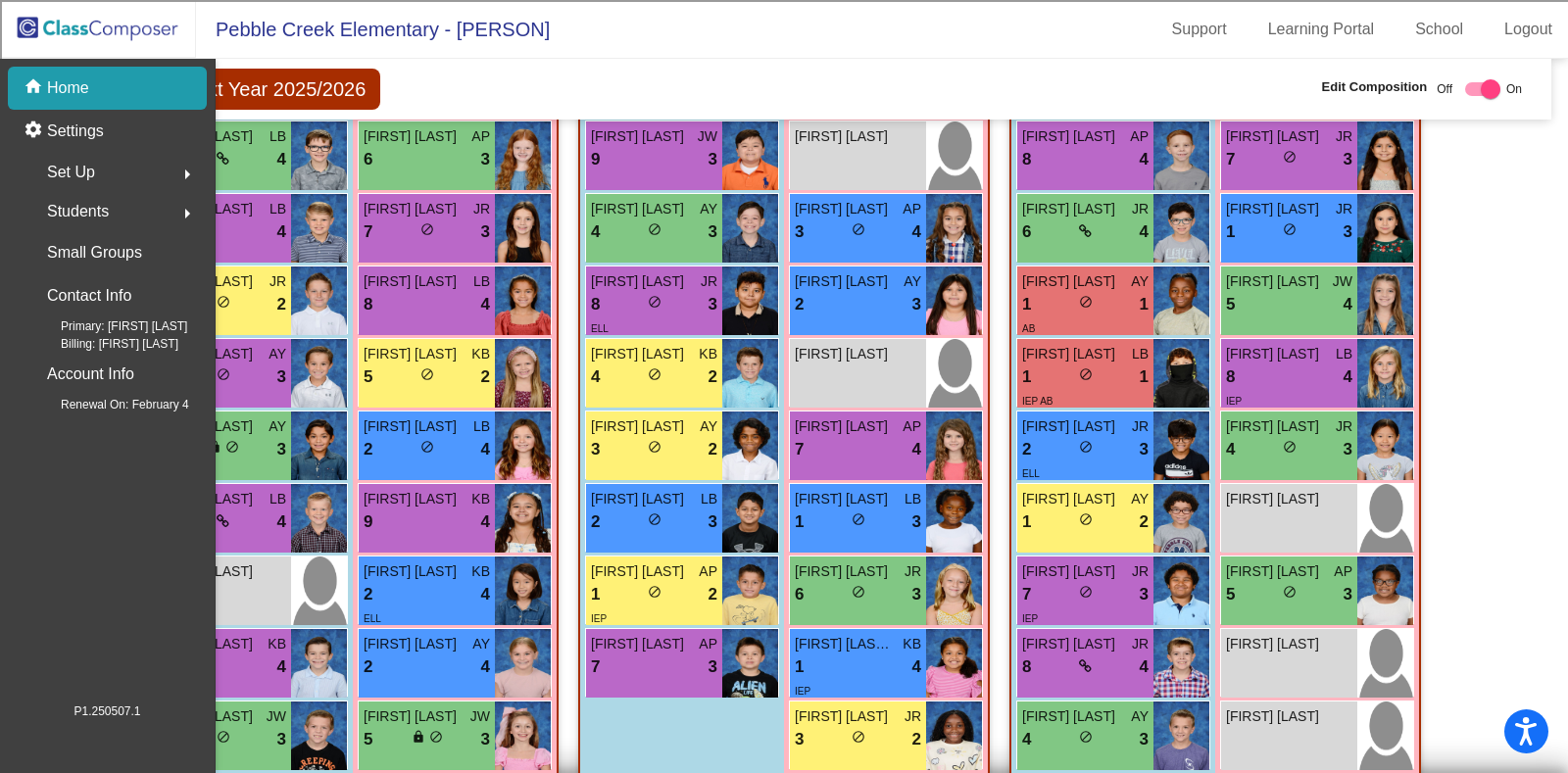 scroll, scrollTop: 0, scrollLeft: 0, axis: both 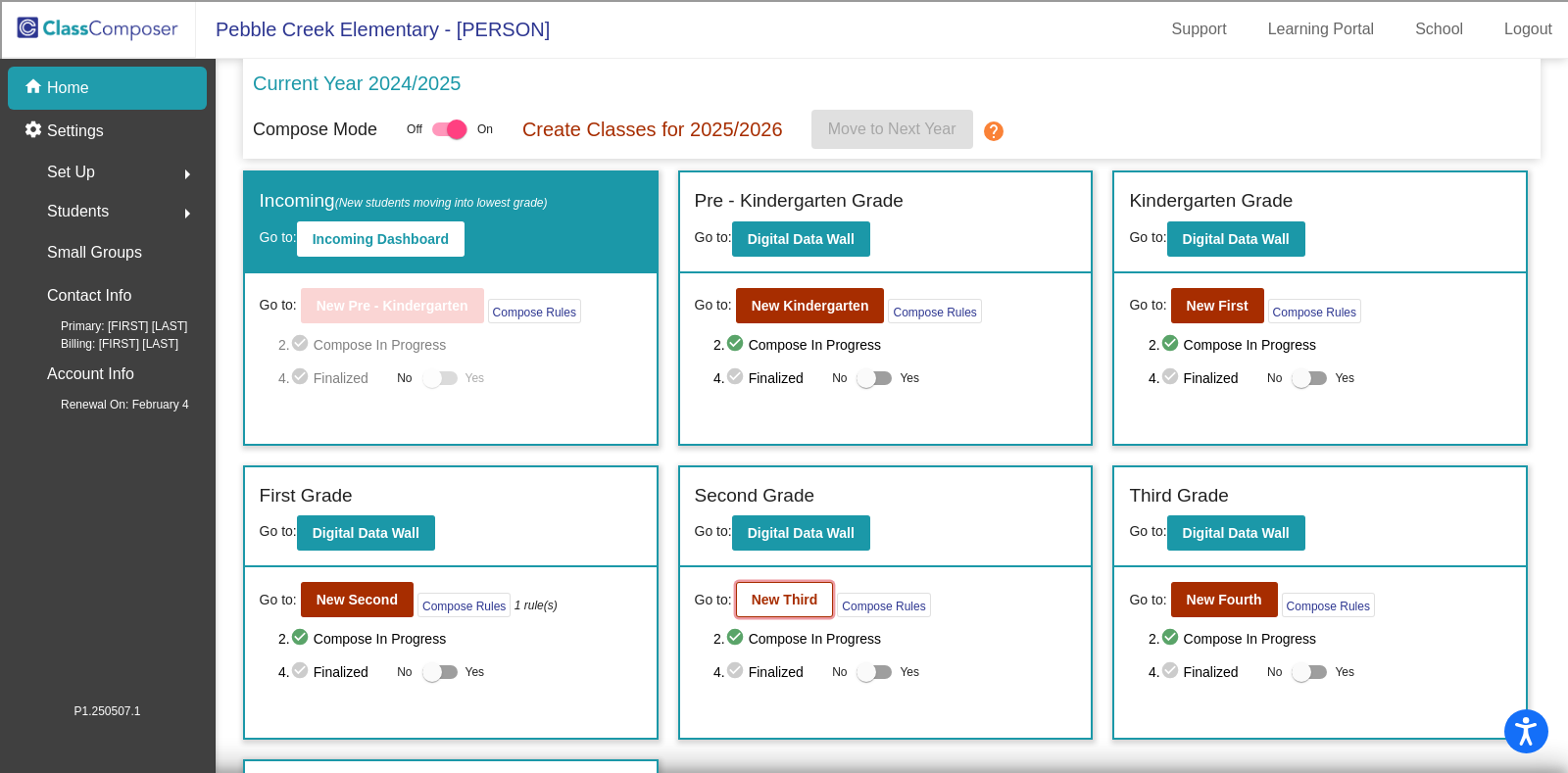 click on "New Third" 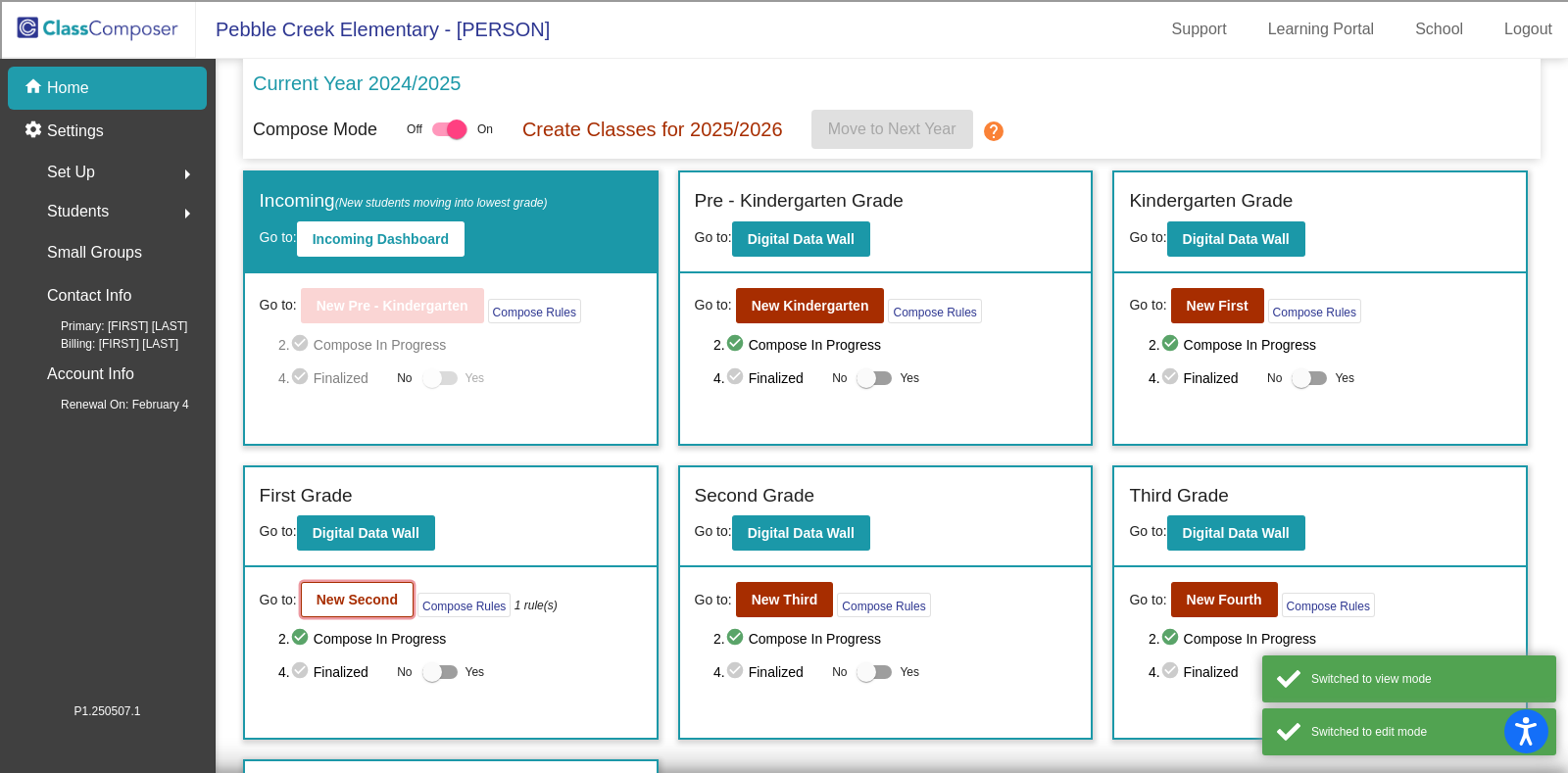click on "New Second" 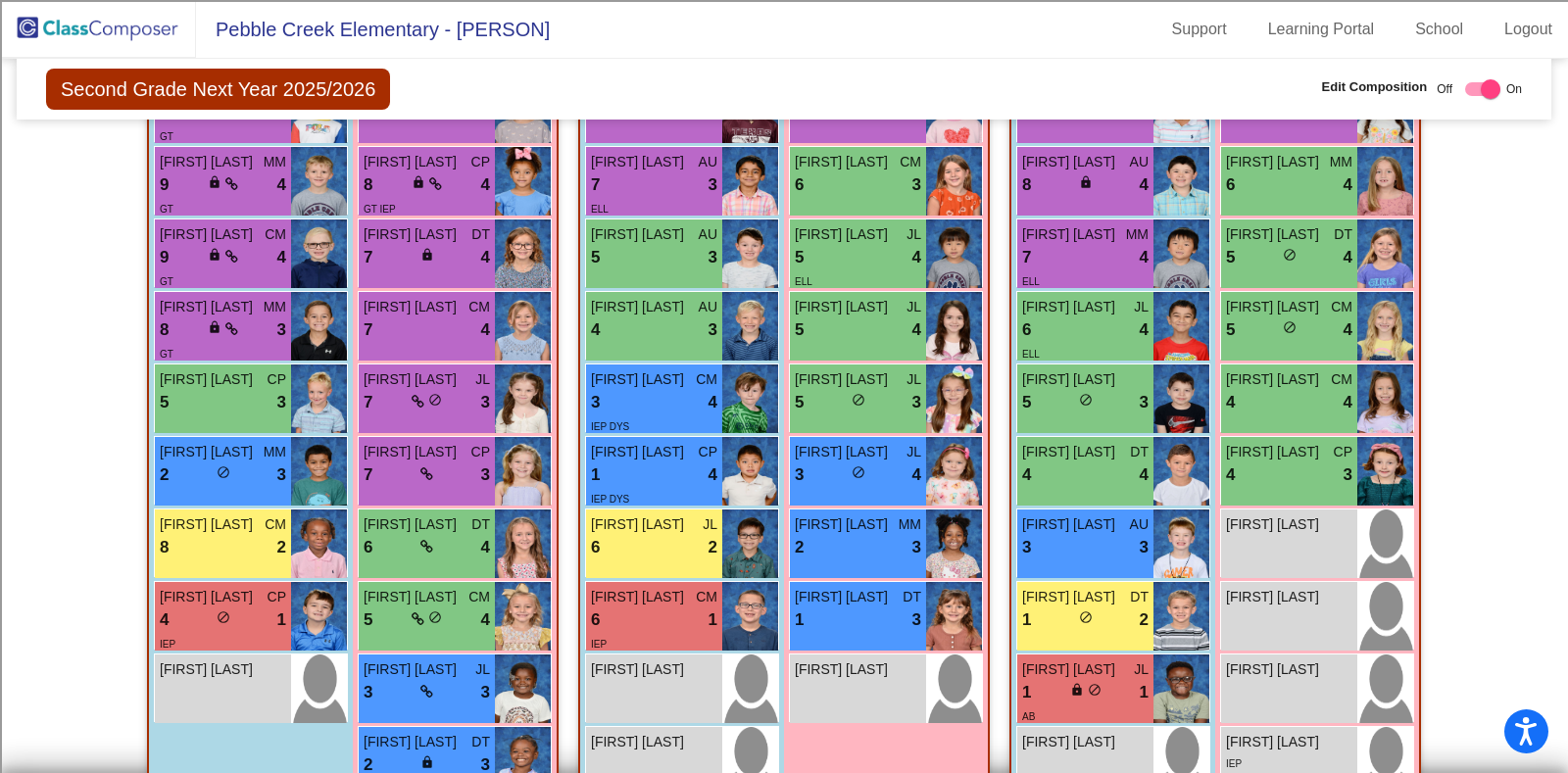 scroll, scrollTop: 1391, scrollLeft: 0, axis: vertical 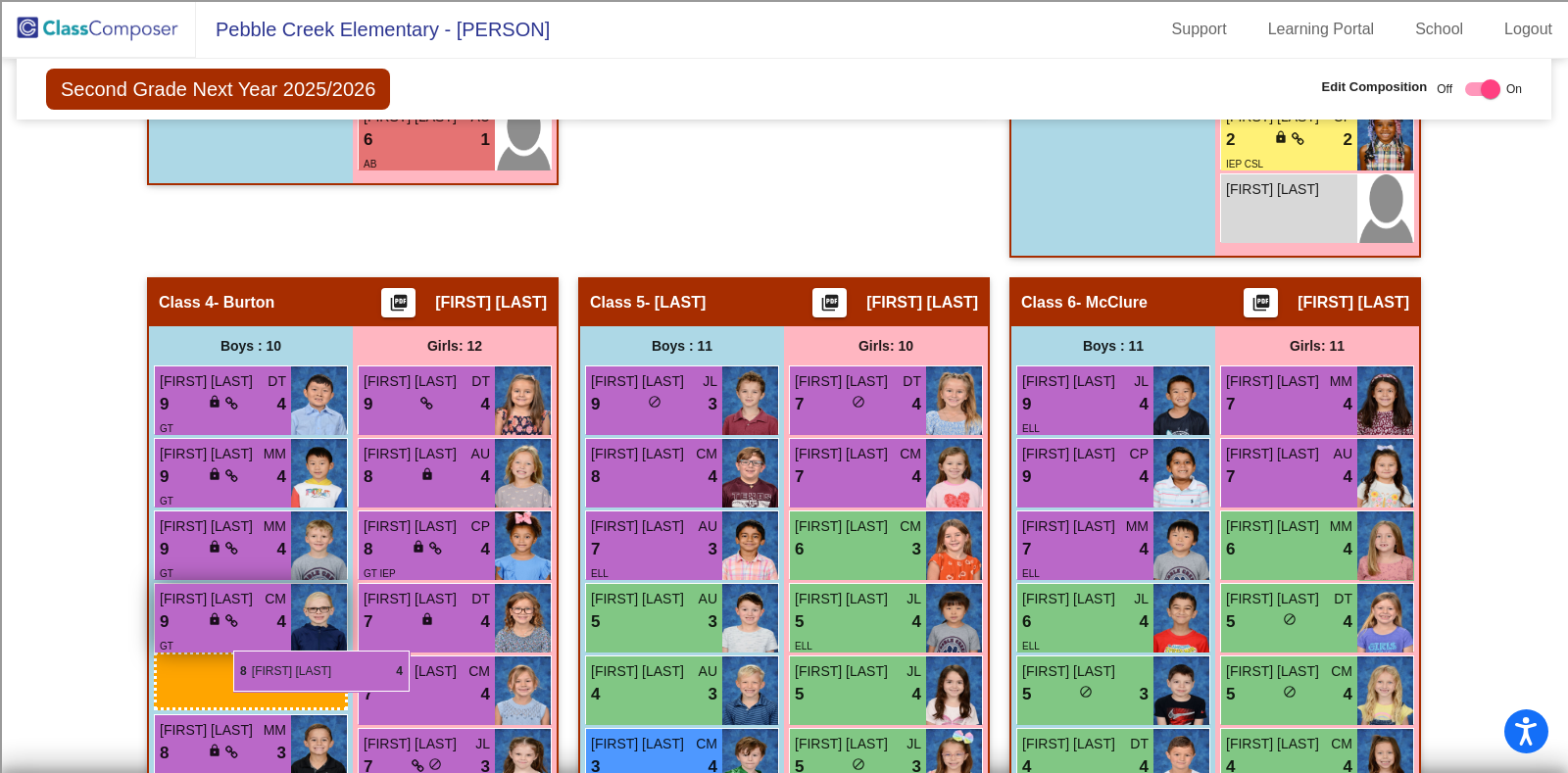 drag, startPoint x: 1117, startPoint y: 542, endPoint x: 233, endPoint y: 651, distance: 890.69467 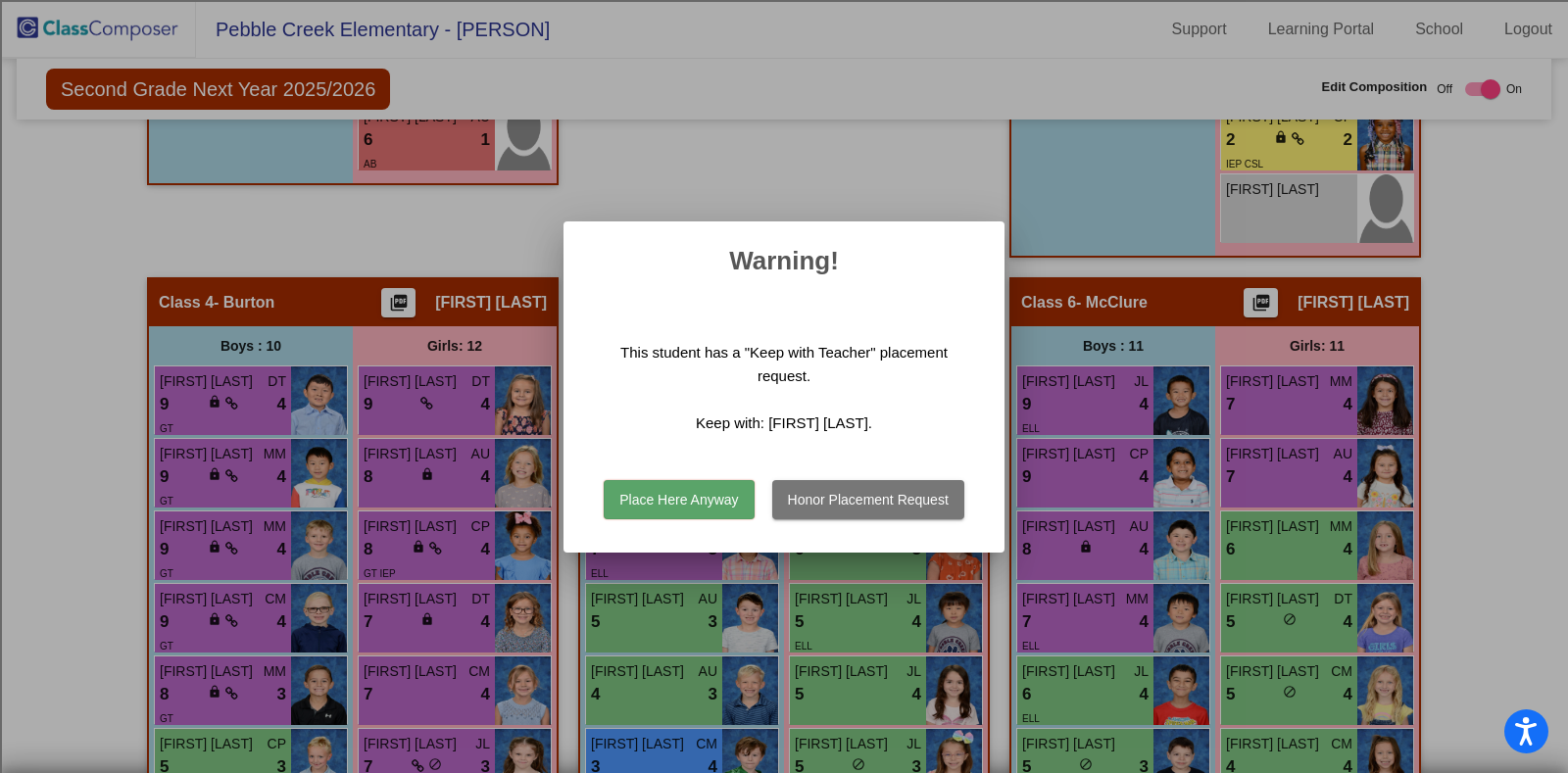click on "Place Here Anyway" at bounding box center (678, 500) 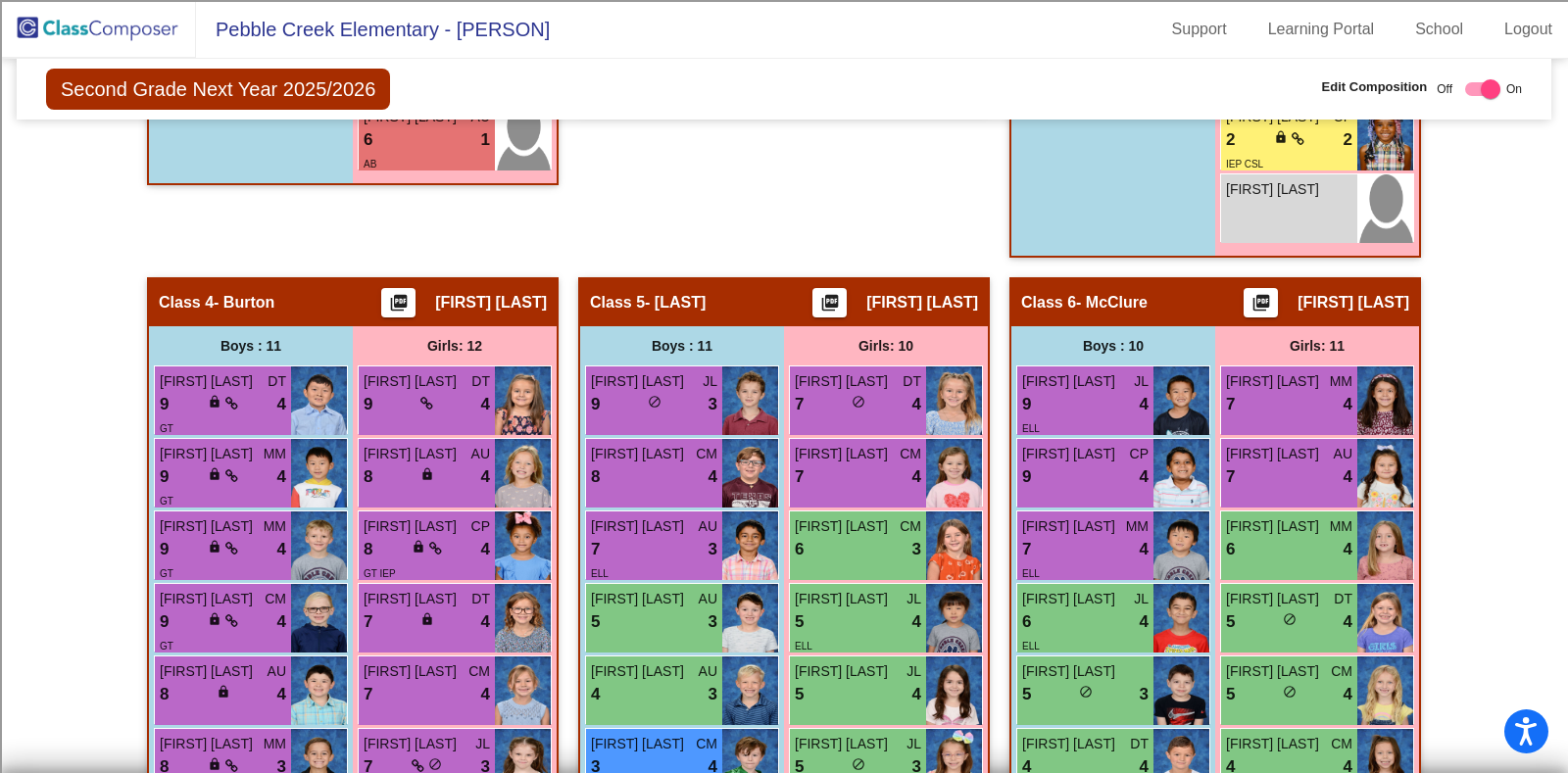 scroll, scrollTop: 1881, scrollLeft: 0, axis: vertical 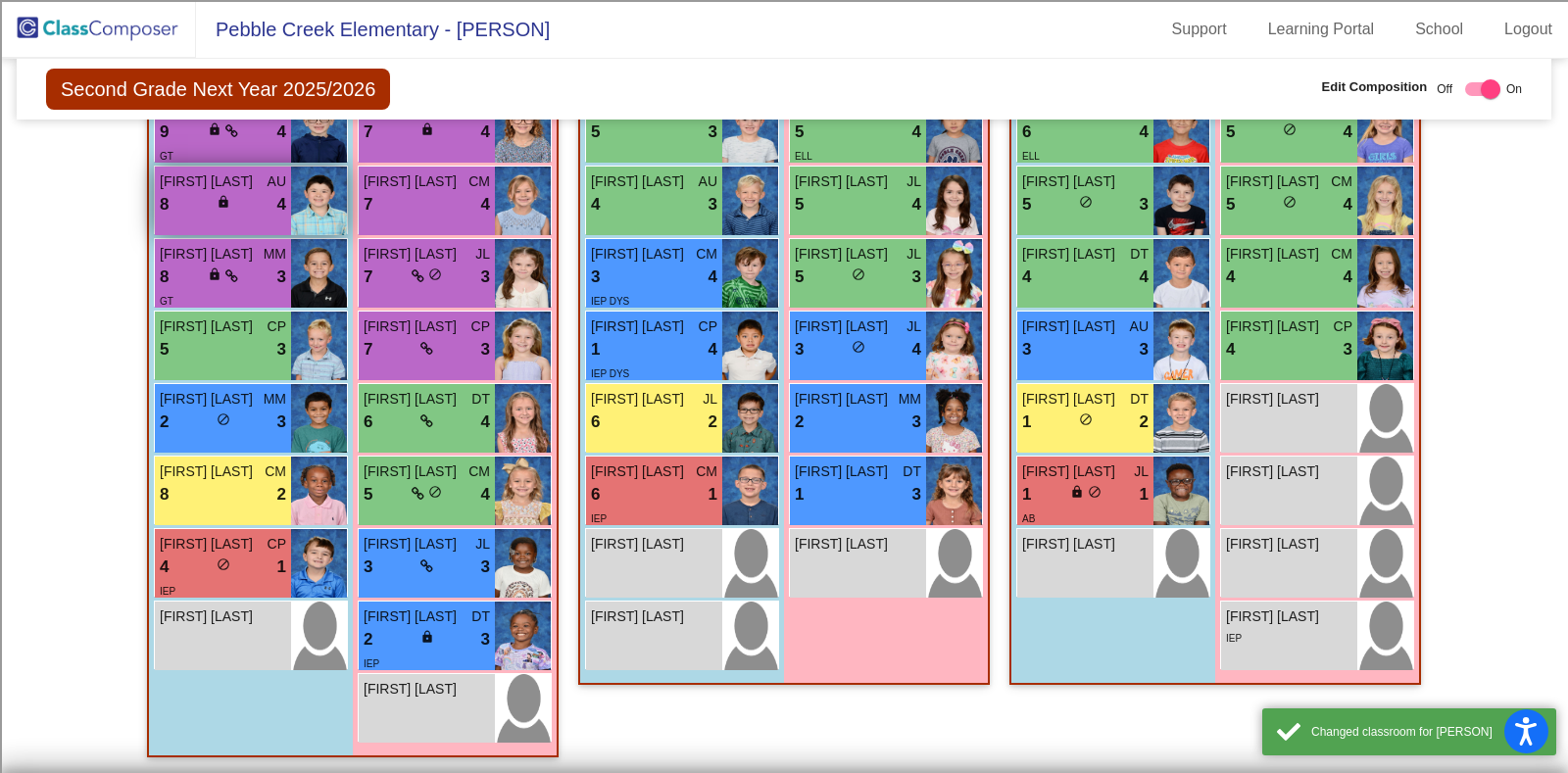 click on "lock do_not_disturb_alt" at bounding box center (223, 204) 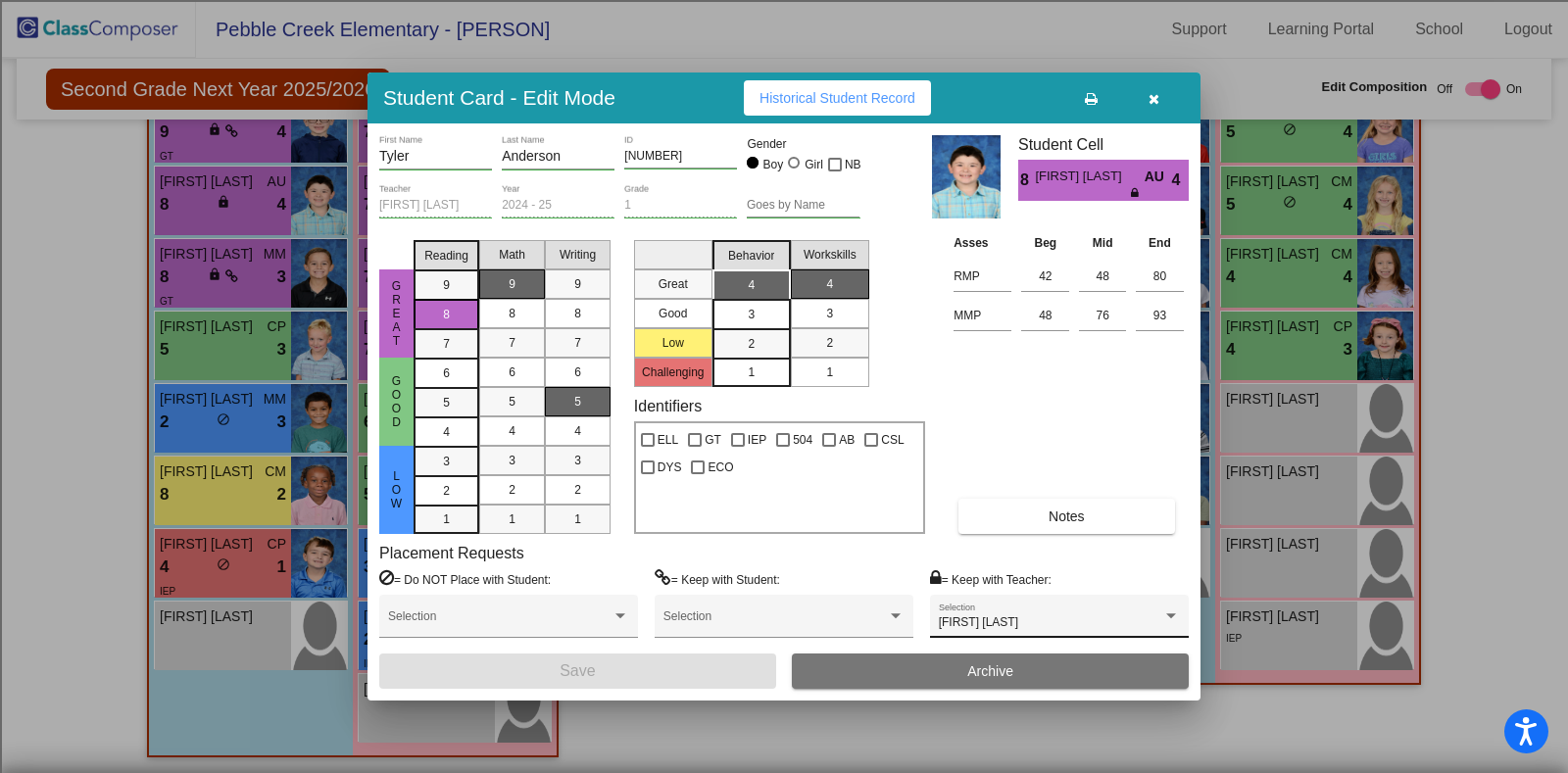 click on "Reghan McClure" at bounding box center (978, 622) 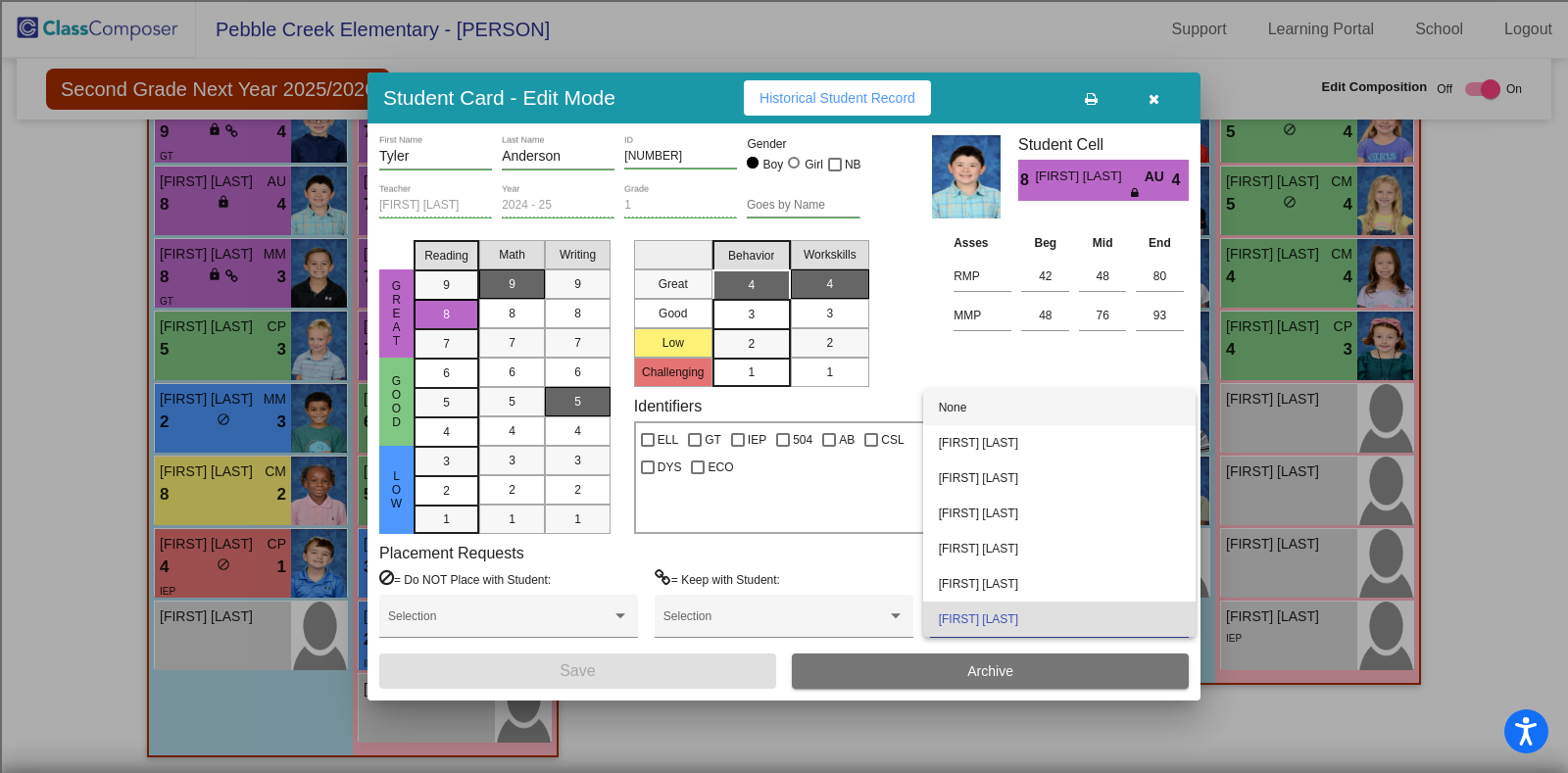 click on "None" at bounding box center [1059, 408] 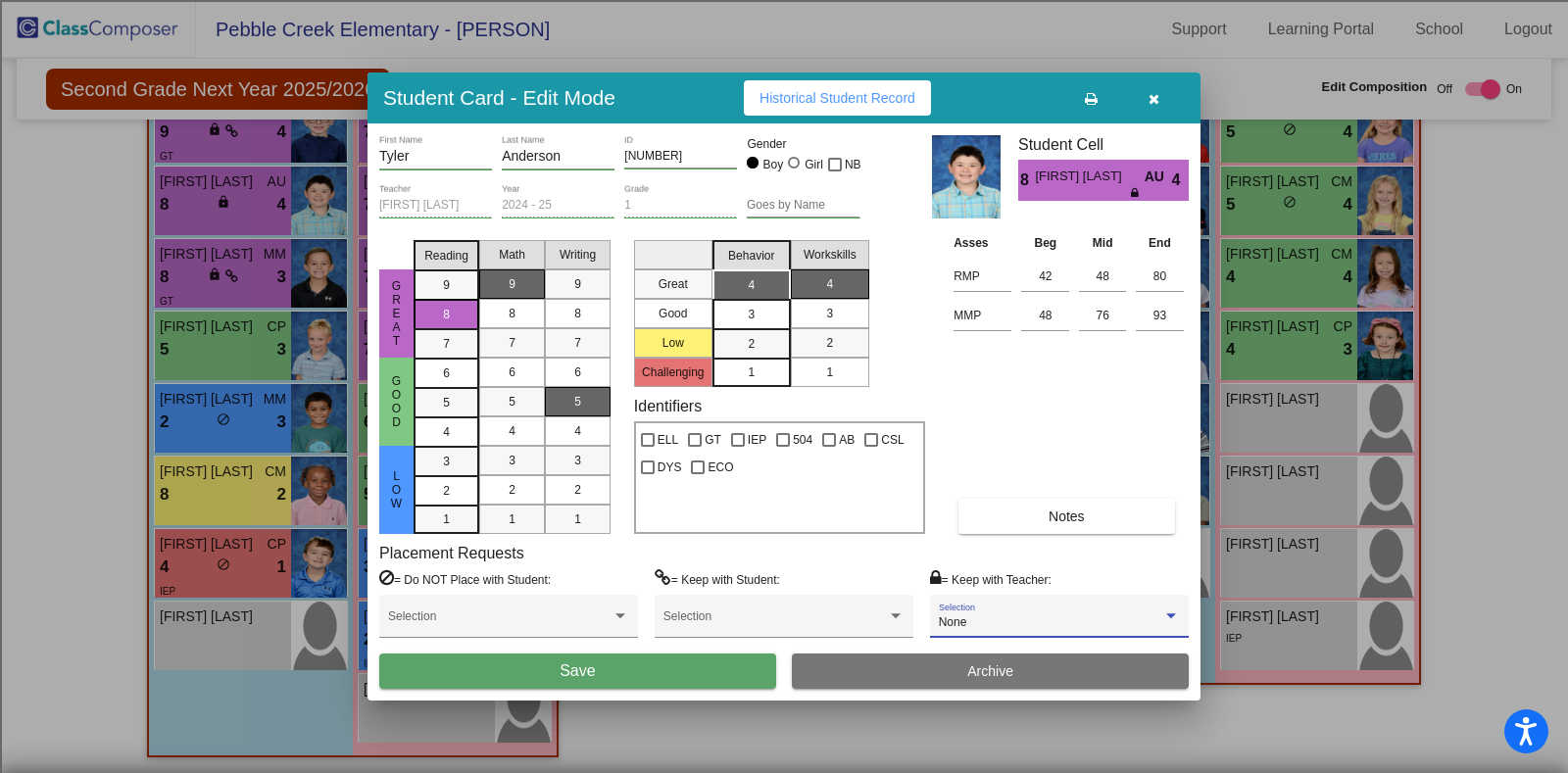 click on "Save" at bounding box center (577, 671) 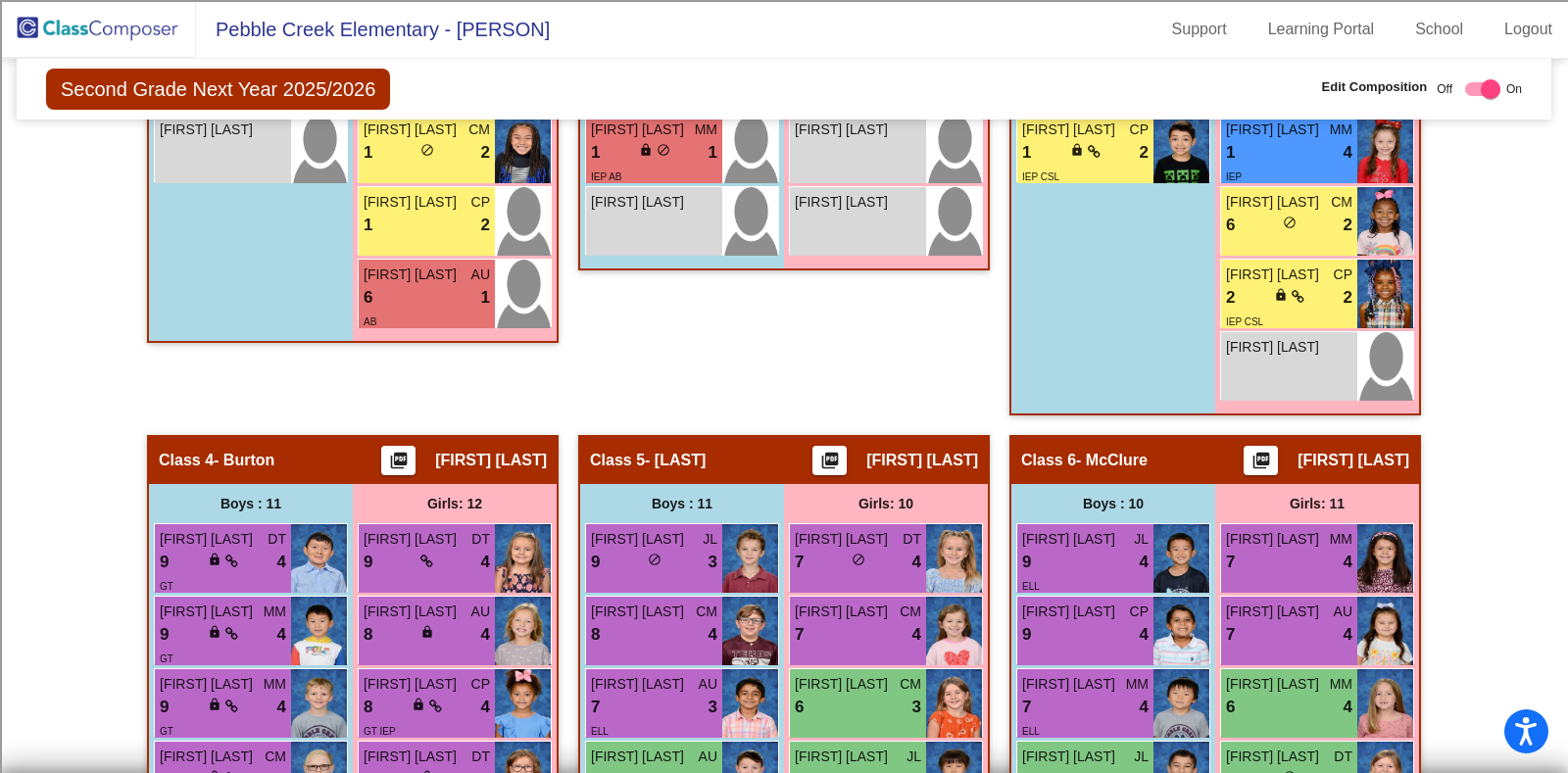 scroll, scrollTop: 1391, scrollLeft: 0, axis: vertical 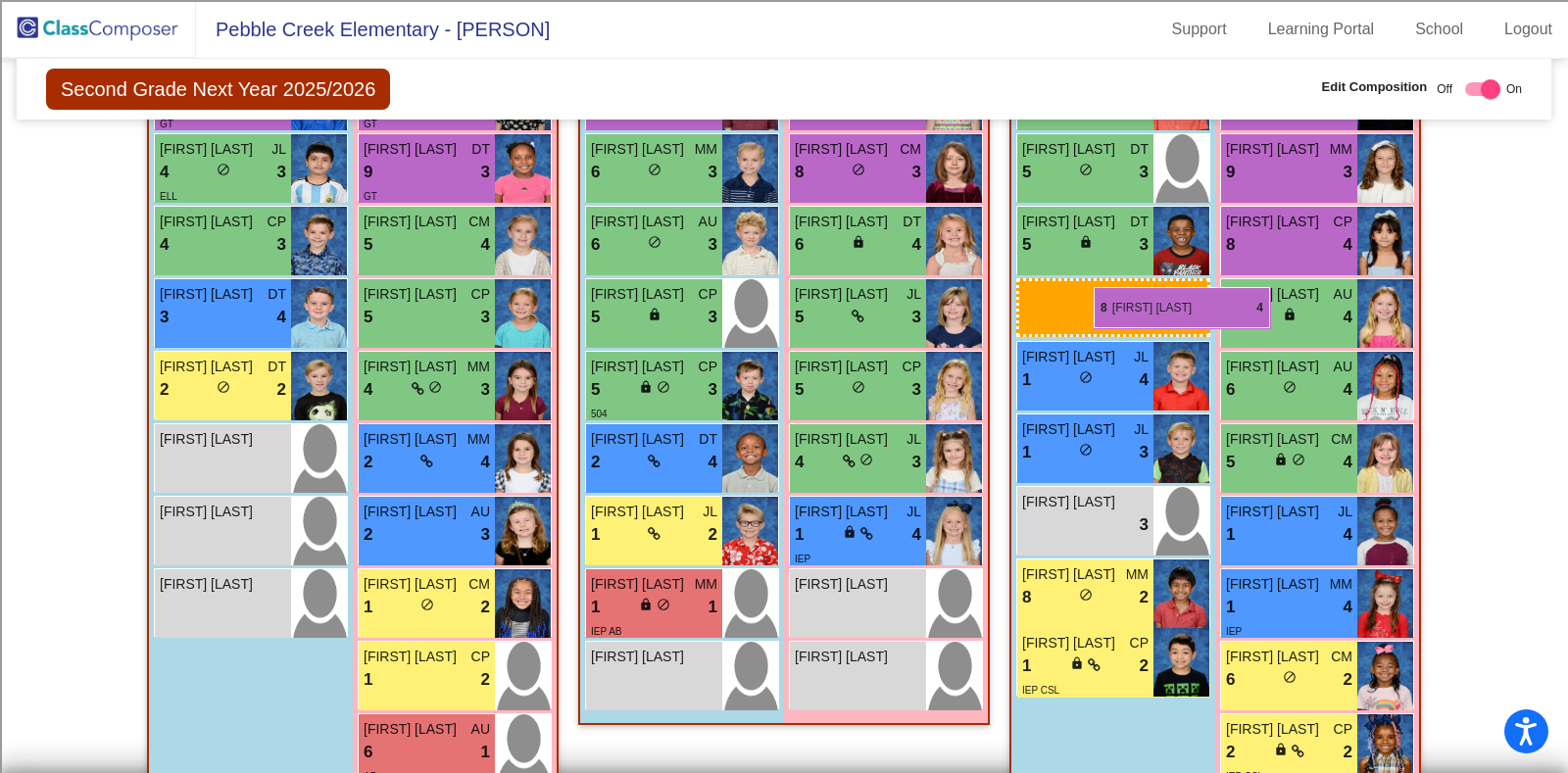 drag, startPoint x: 232, startPoint y: 679, endPoint x: 1094, endPoint y: 287, distance: 946.9467 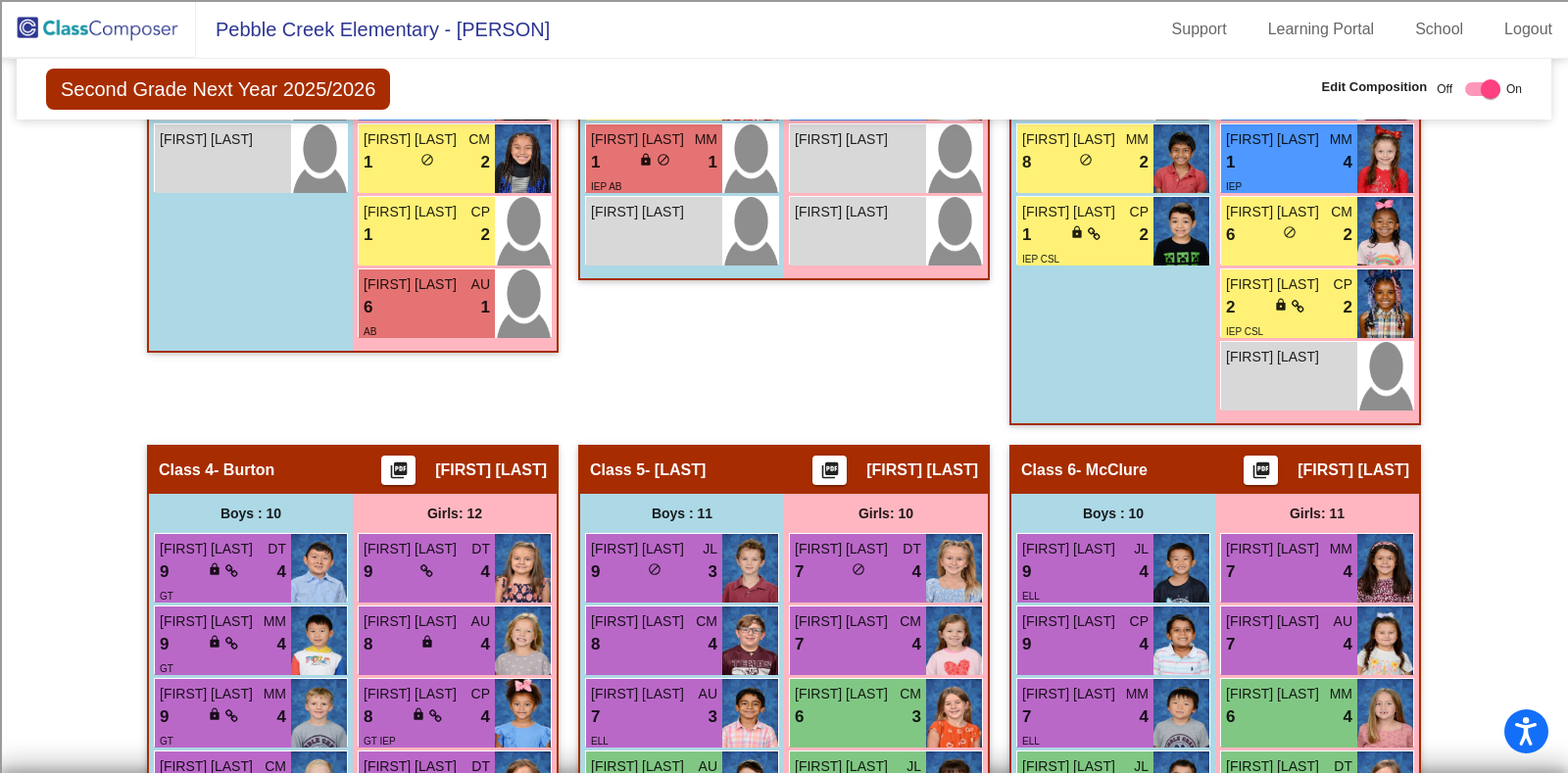 scroll, scrollTop: 1225, scrollLeft: 0, axis: vertical 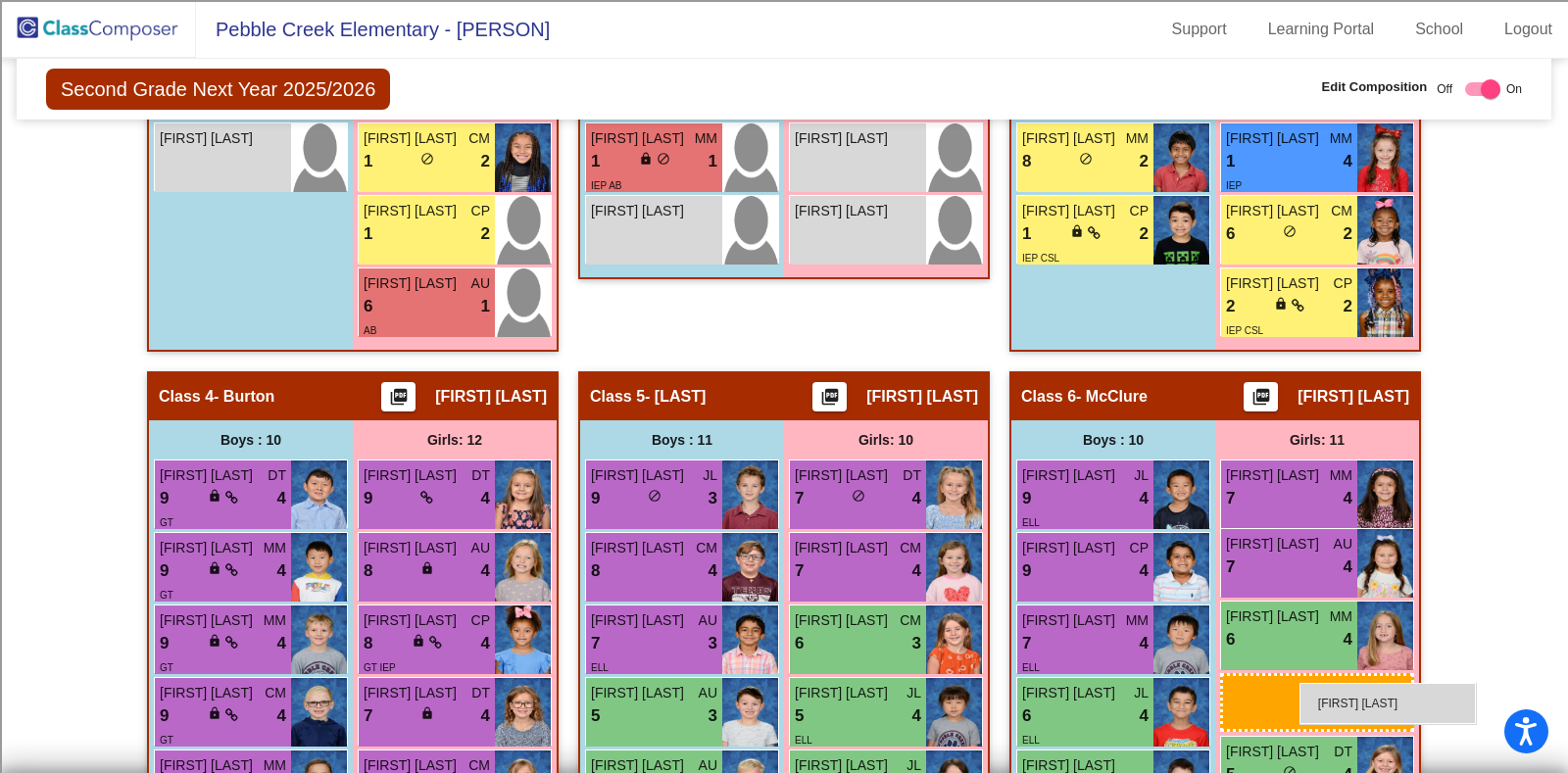 drag, startPoint x: 1318, startPoint y: 384, endPoint x: 1299, endPoint y: 683, distance: 299.60307 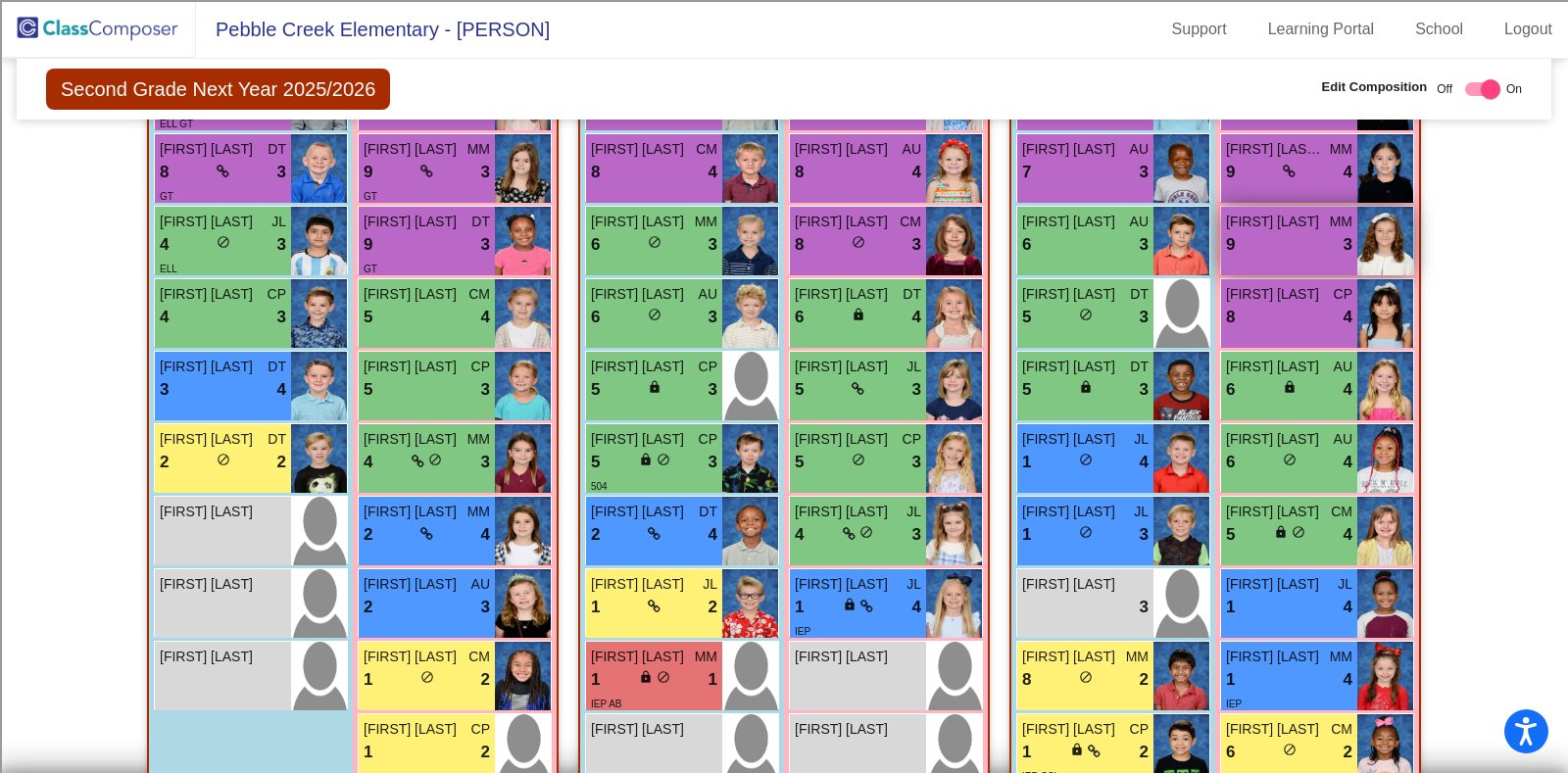 scroll, scrollTop: 489, scrollLeft: 0, axis: vertical 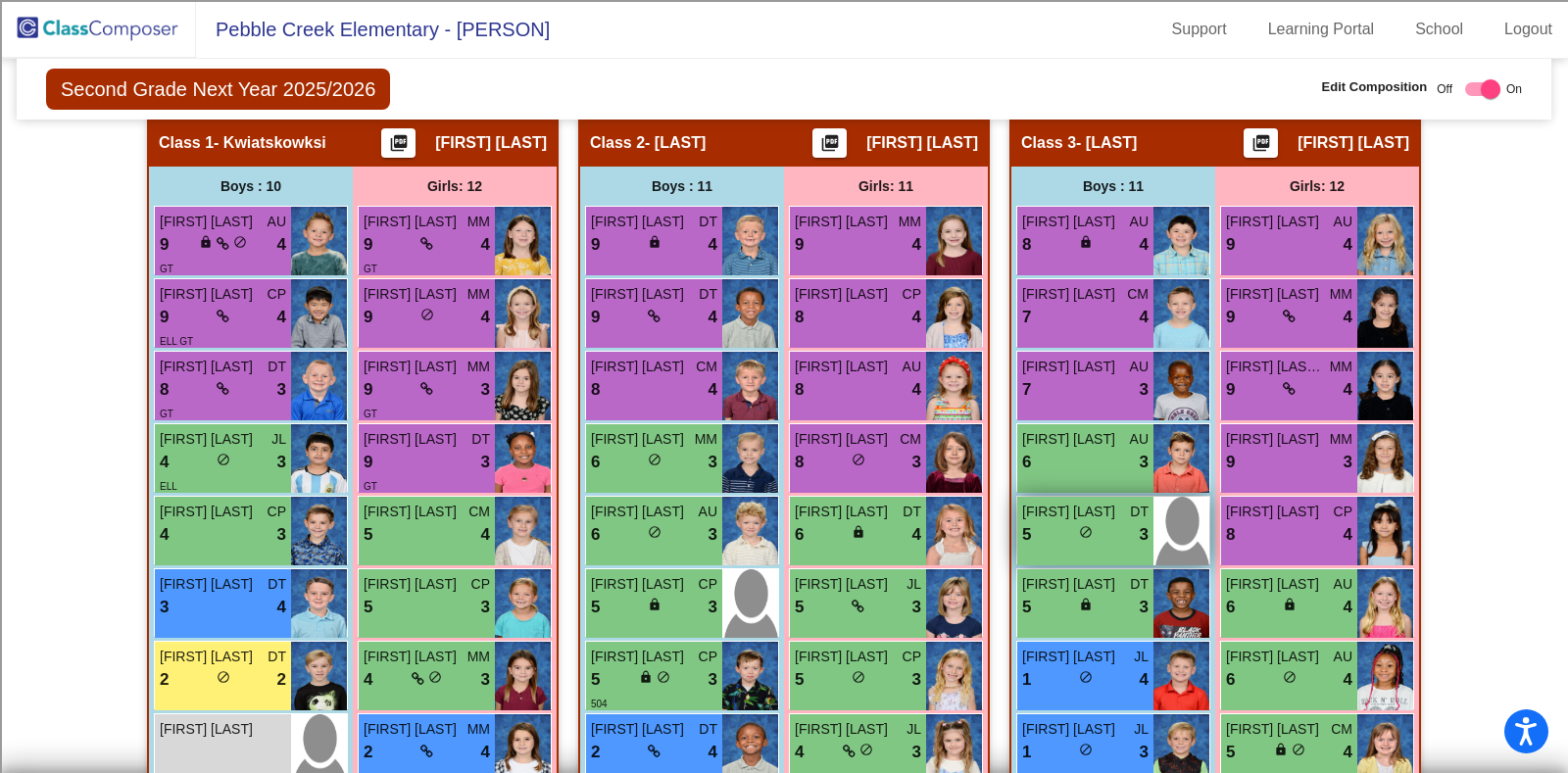 click on "Josiah Hurrle" at bounding box center [1071, 511] 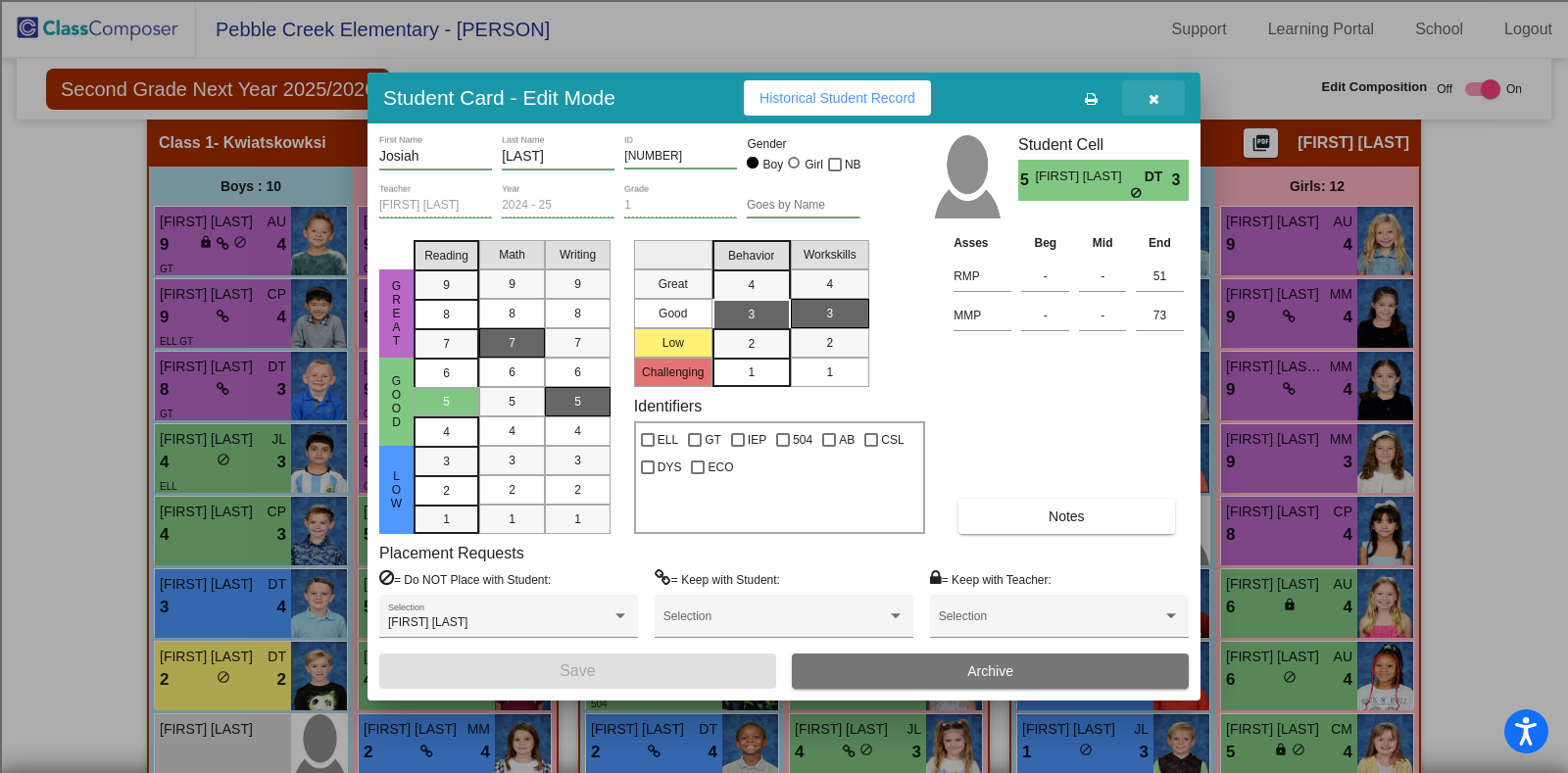 click at bounding box center [1153, 98] 